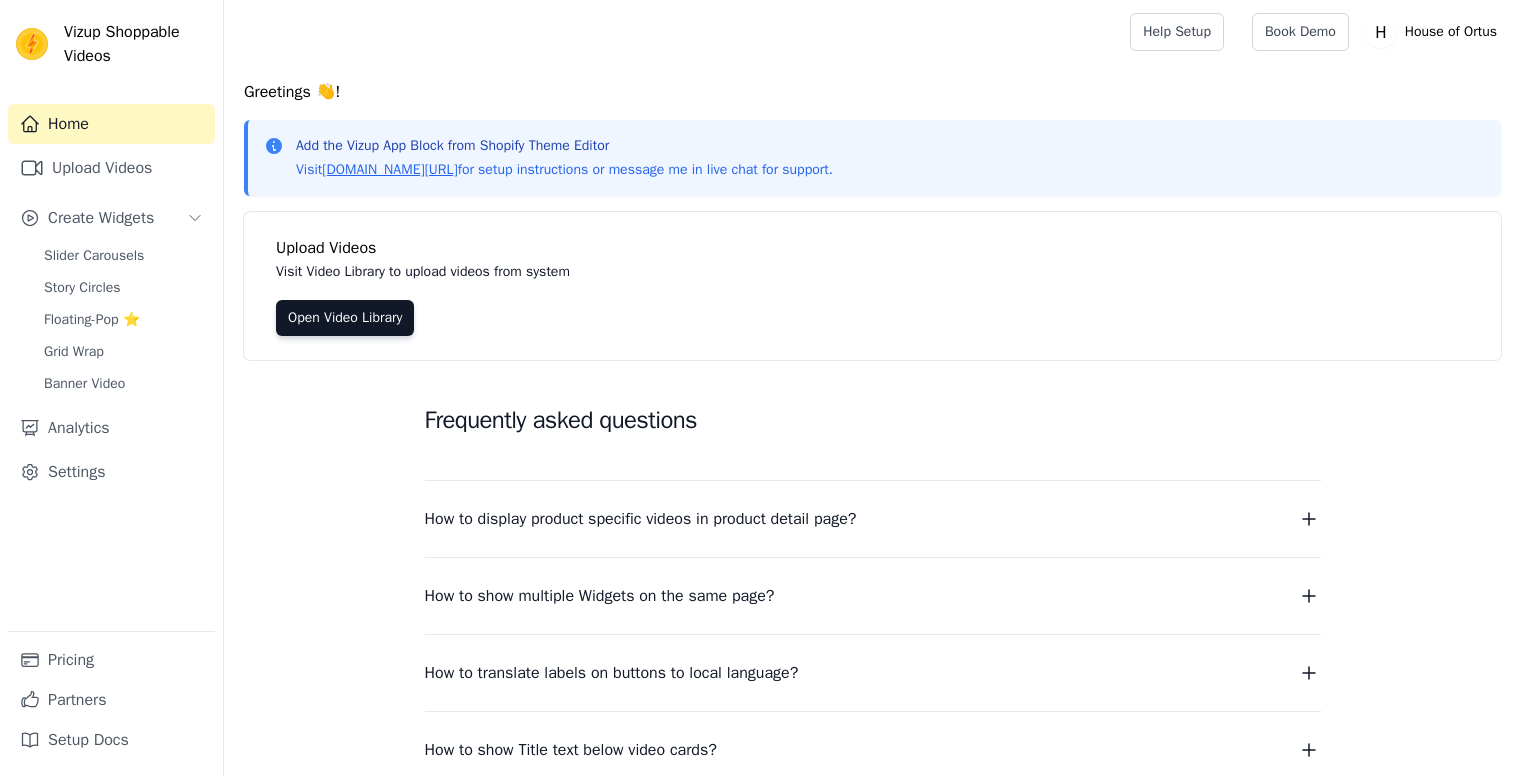 scroll, scrollTop: 0, scrollLeft: 0, axis: both 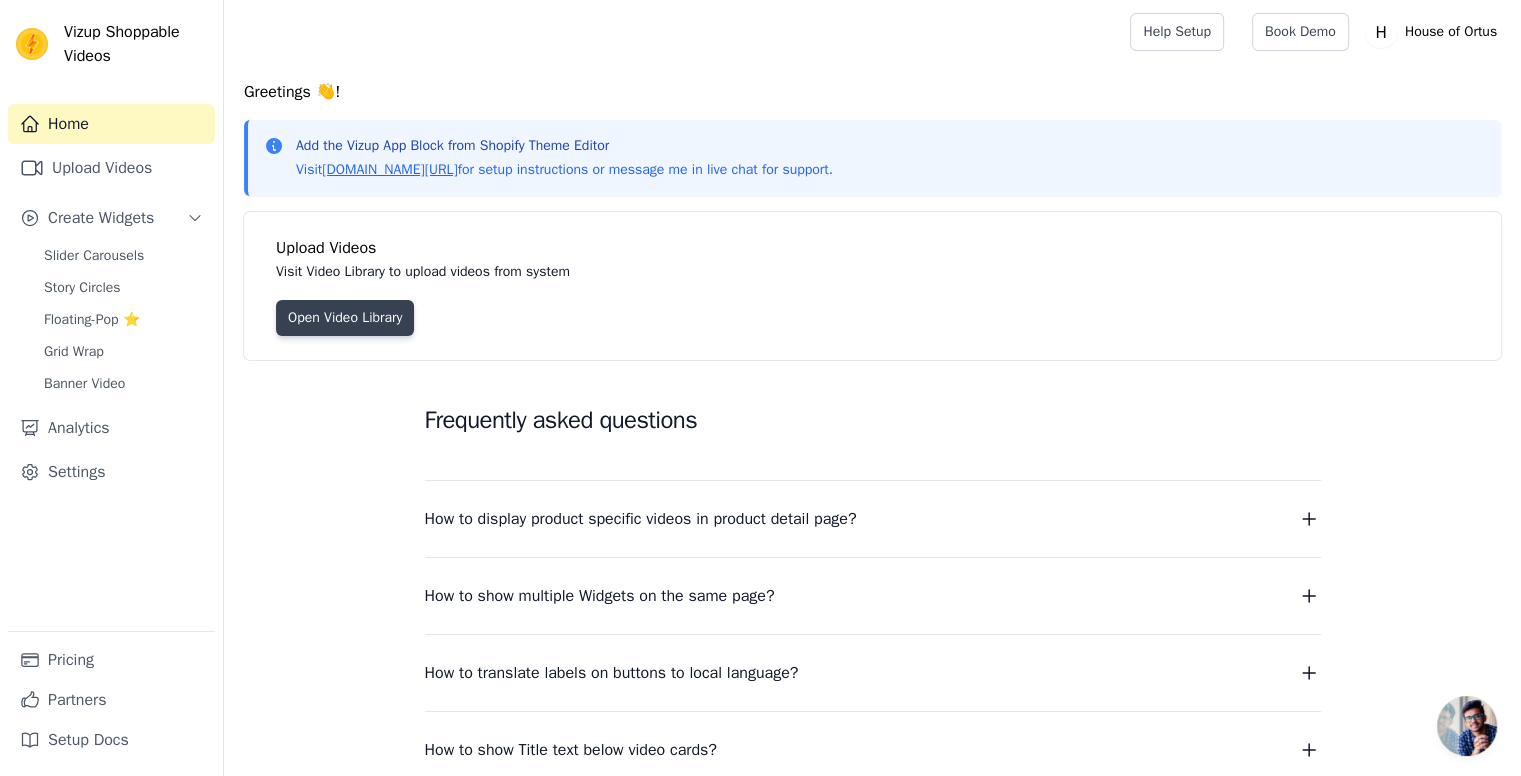 click on "Open Video Library" at bounding box center (345, 318) 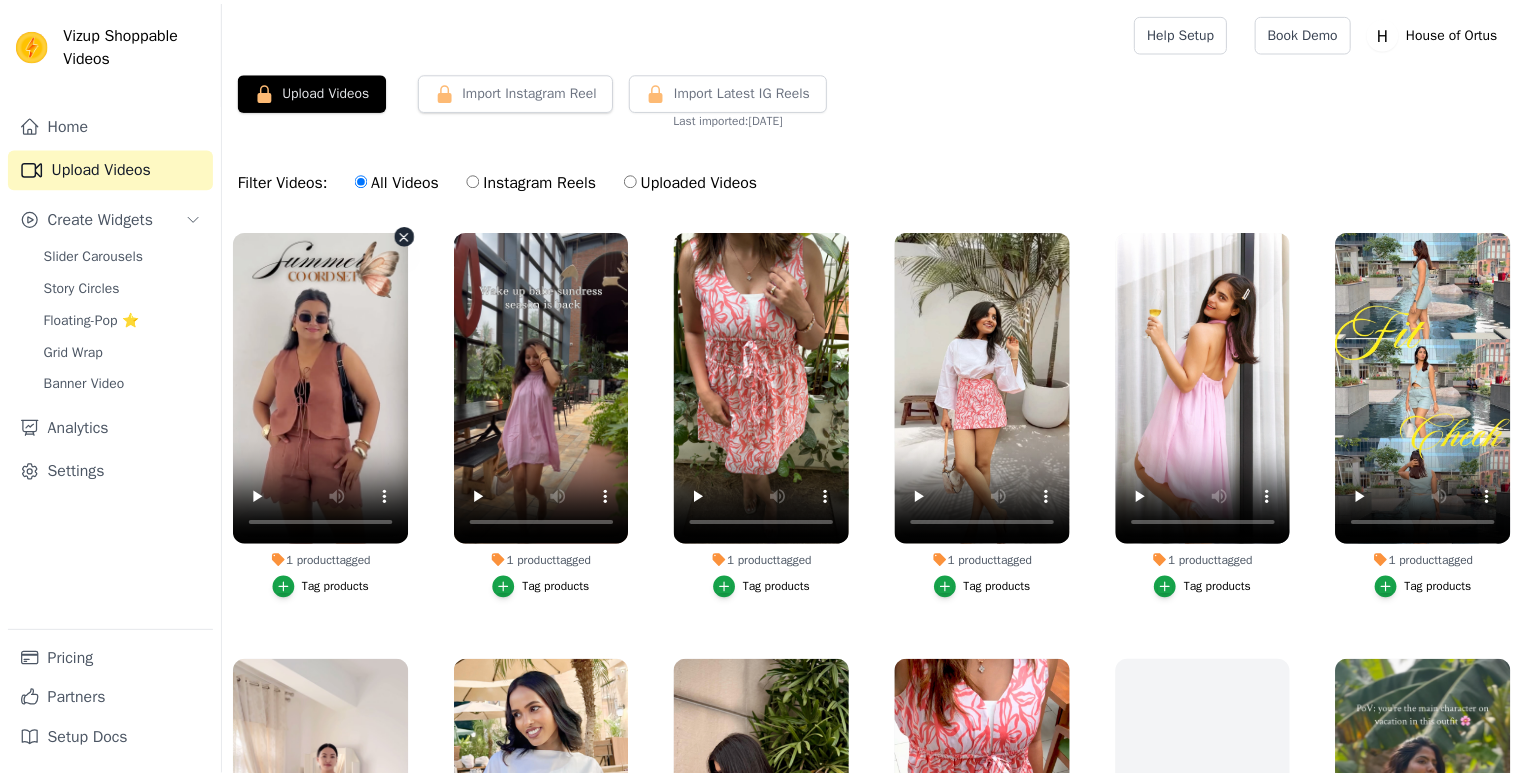 scroll, scrollTop: 0, scrollLeft: 0, axis: both 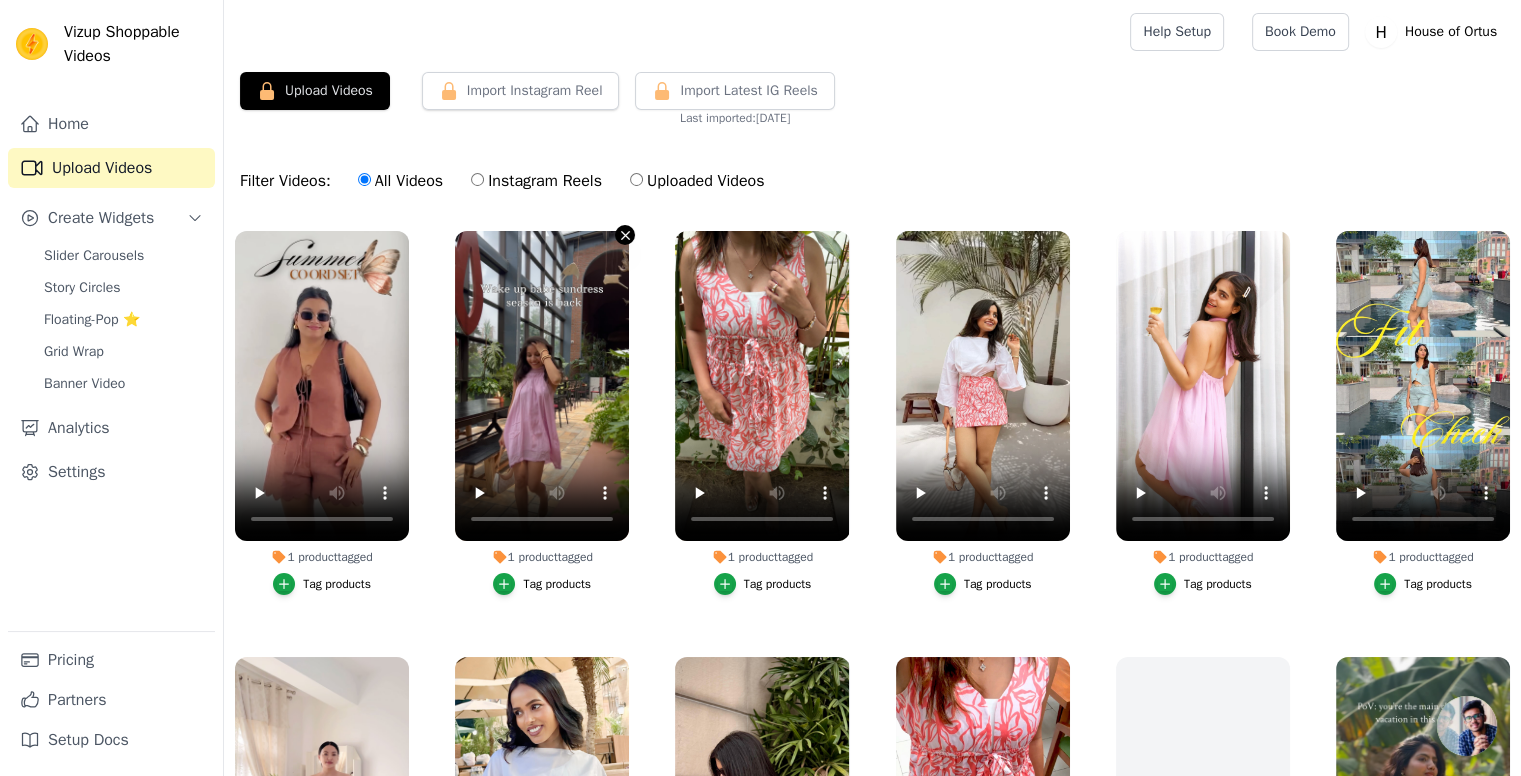 click 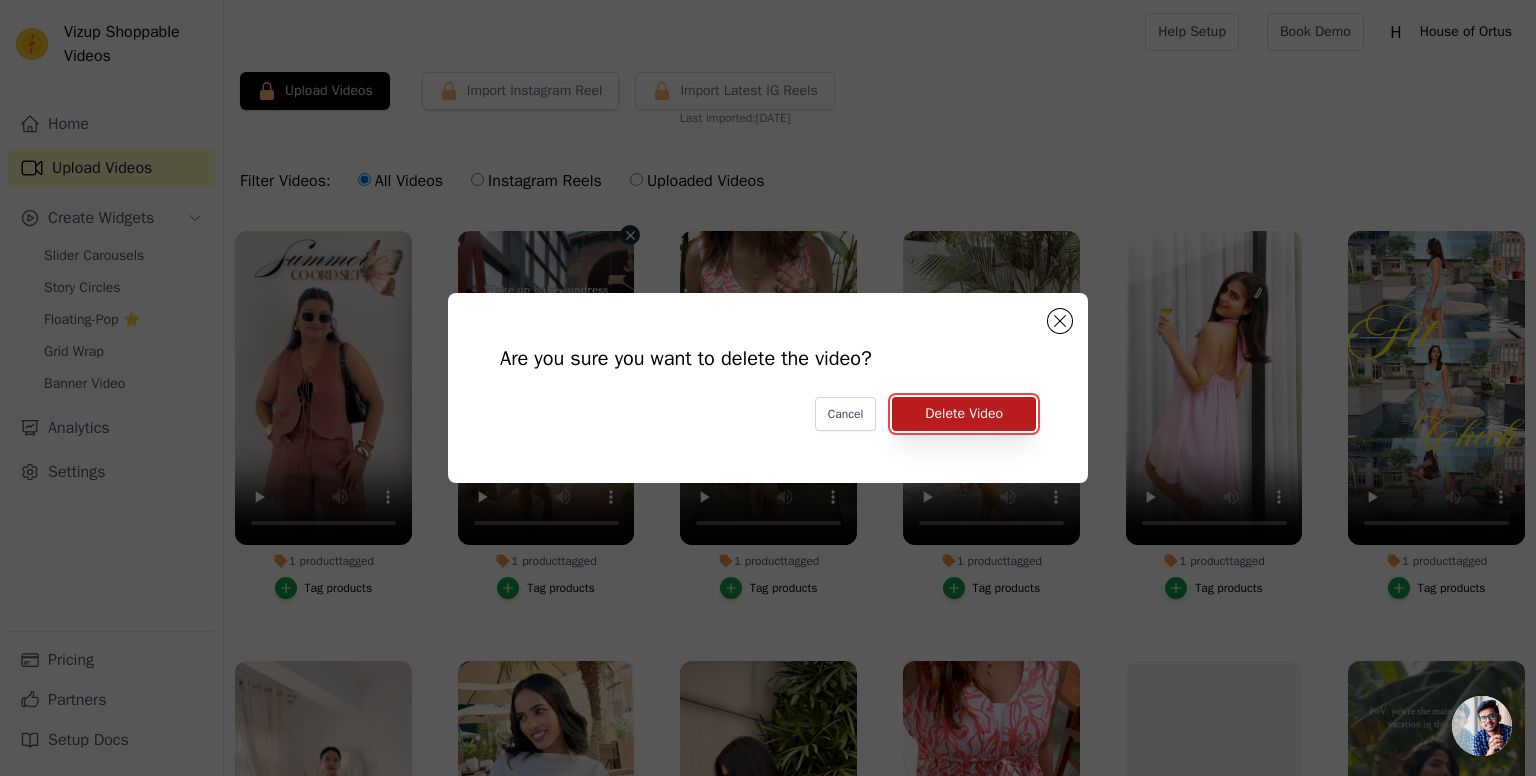 click on "Delete Video" at bounding box center [964, 414] 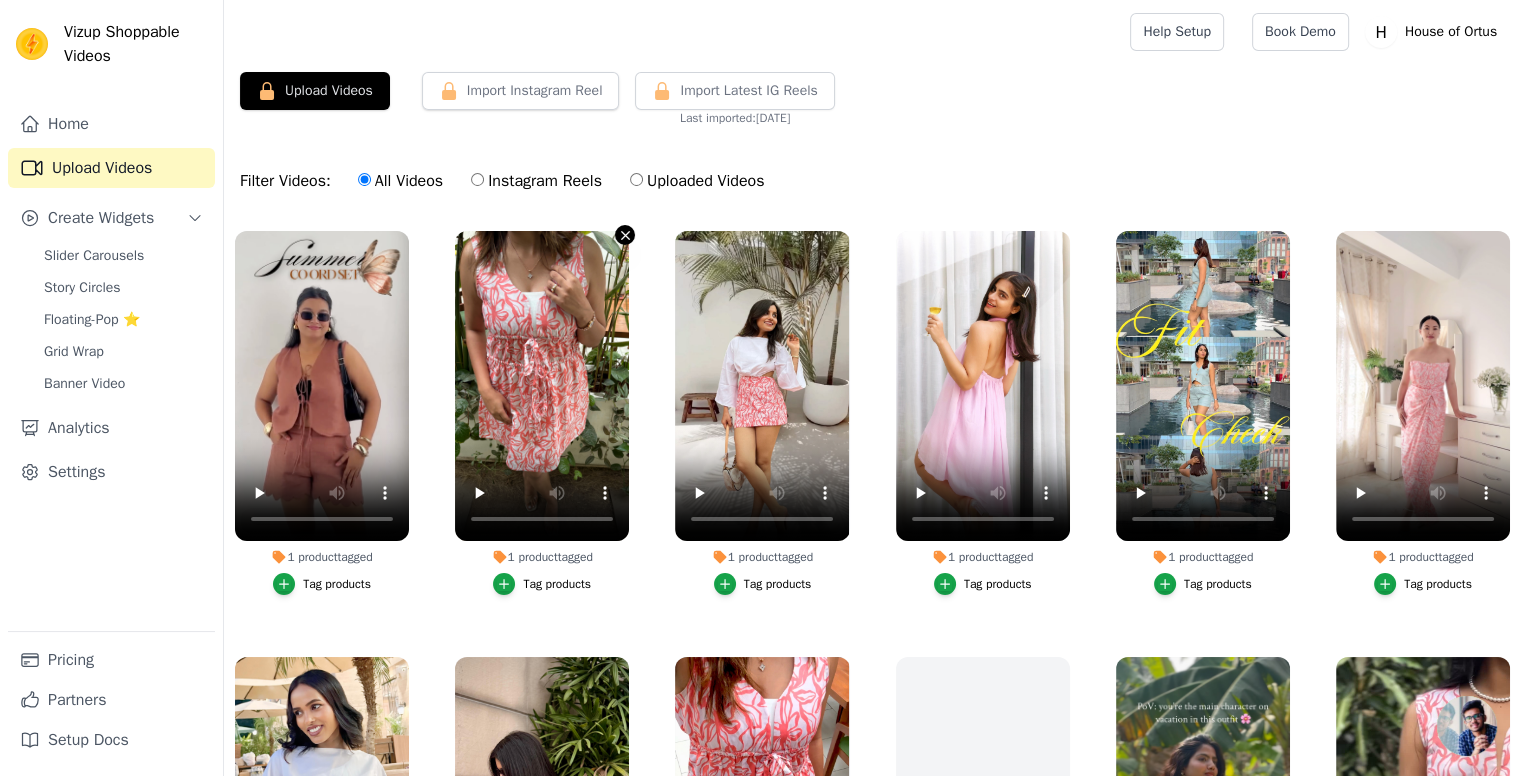 click 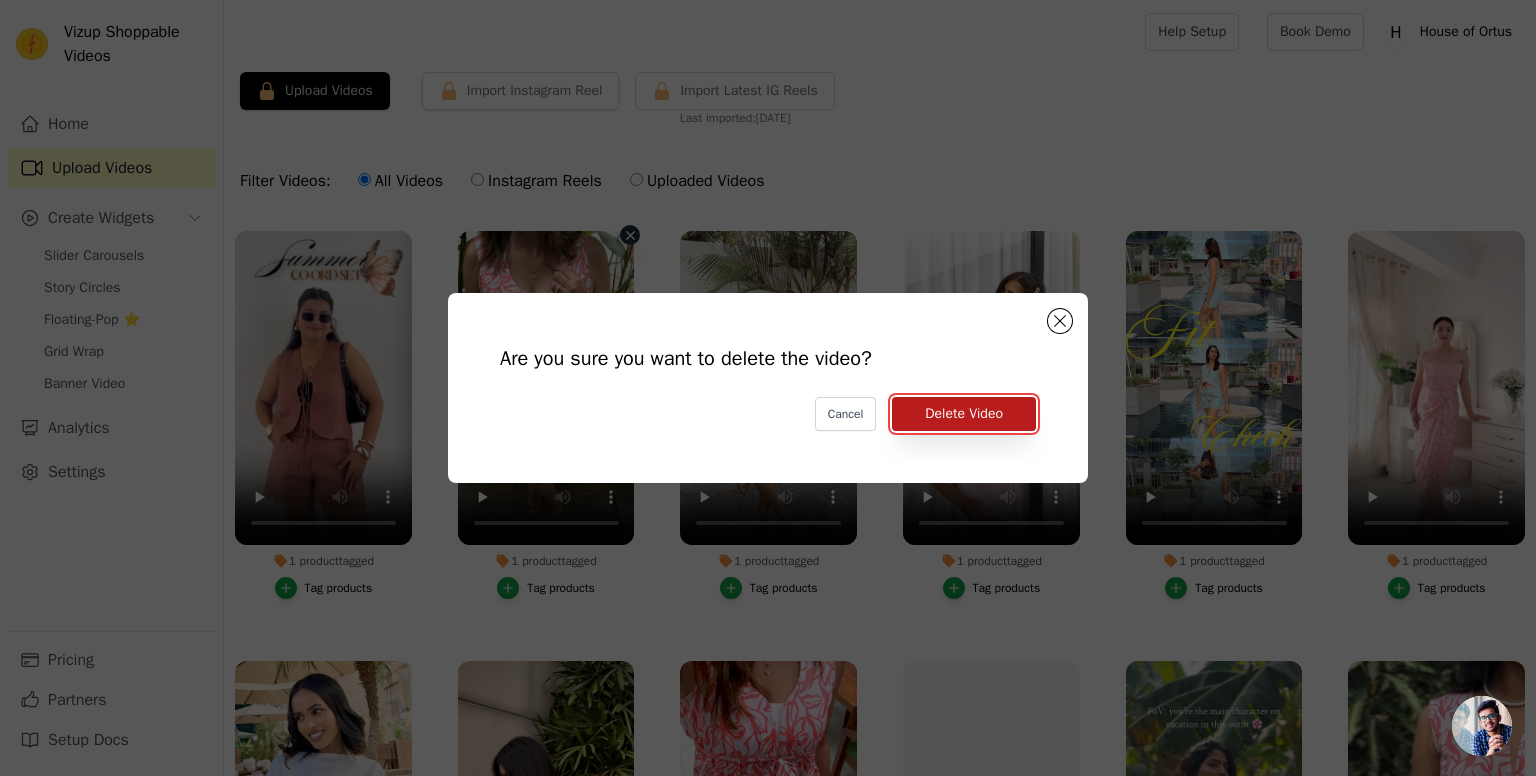 click on "Delete Video" at bounding box center (964, 414) 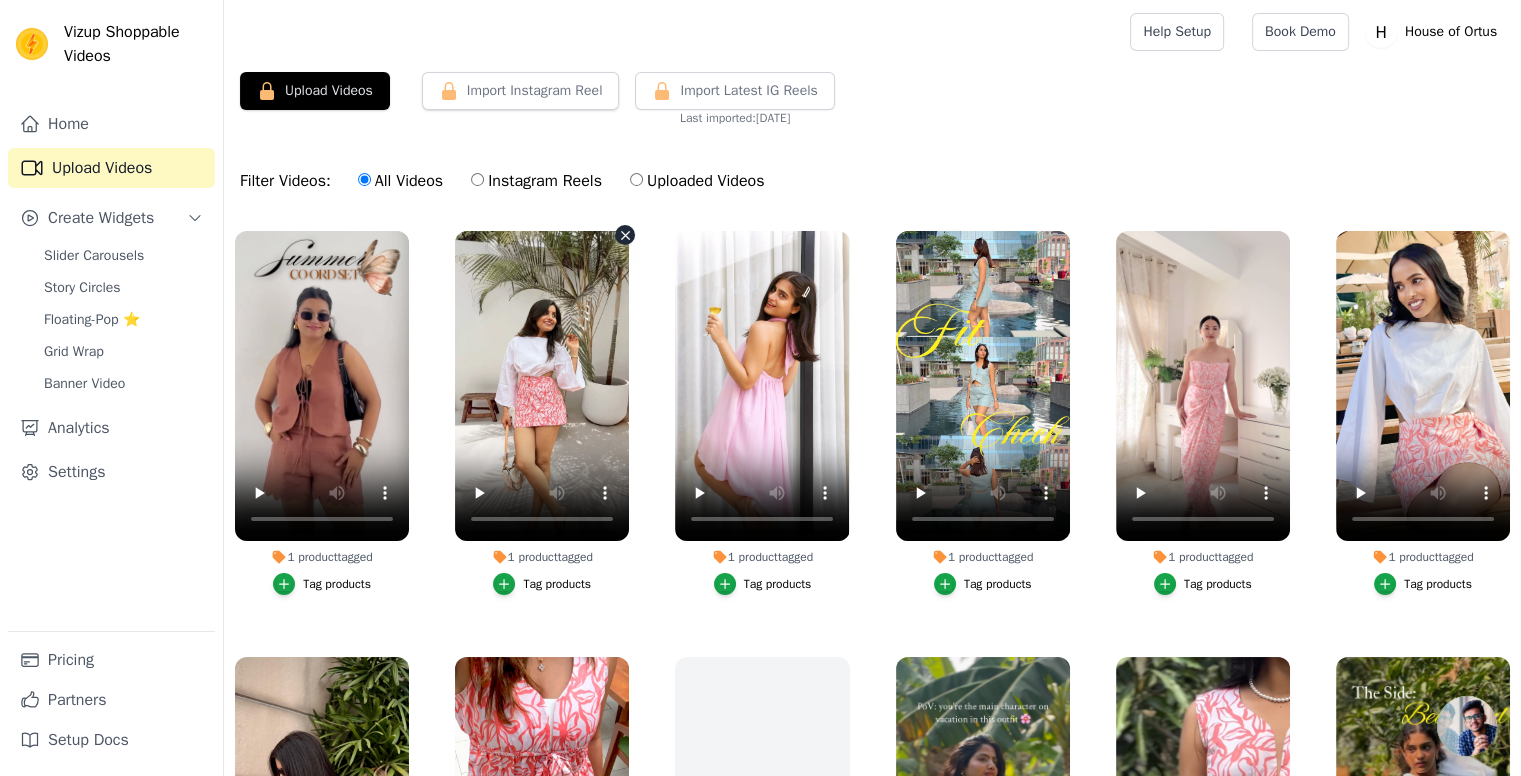 click 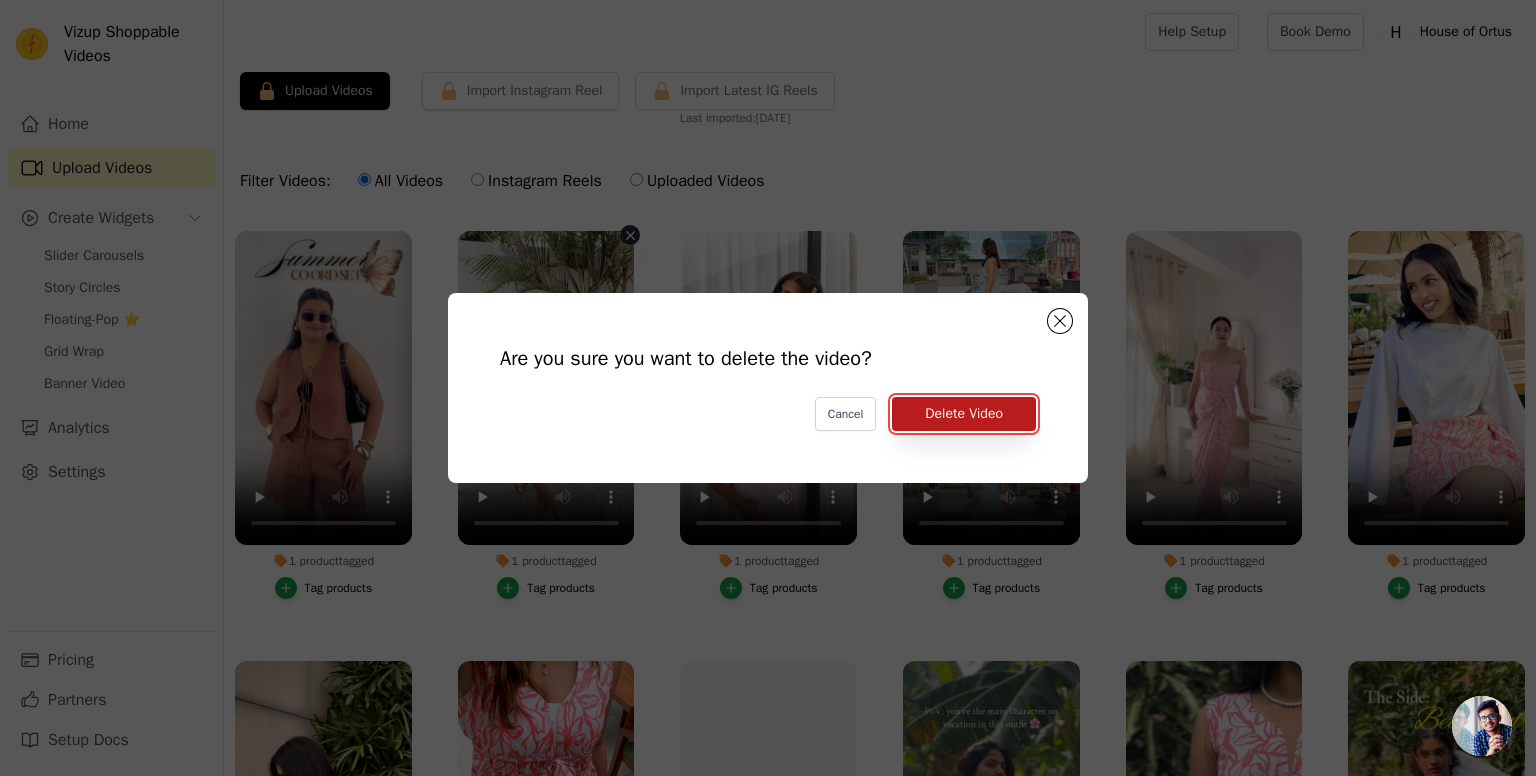 click on "Delete Video" at bounding box center [964, 414] 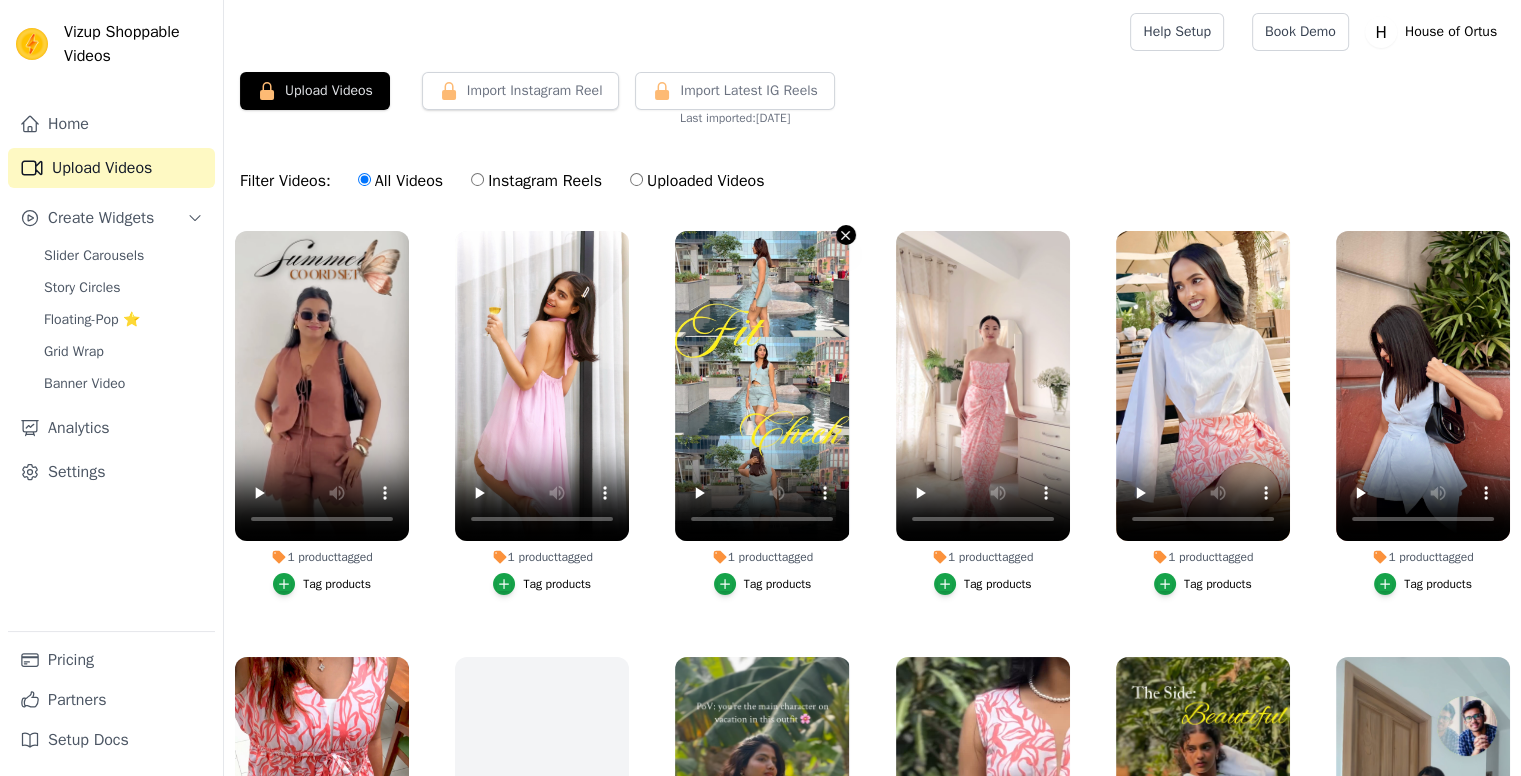 click 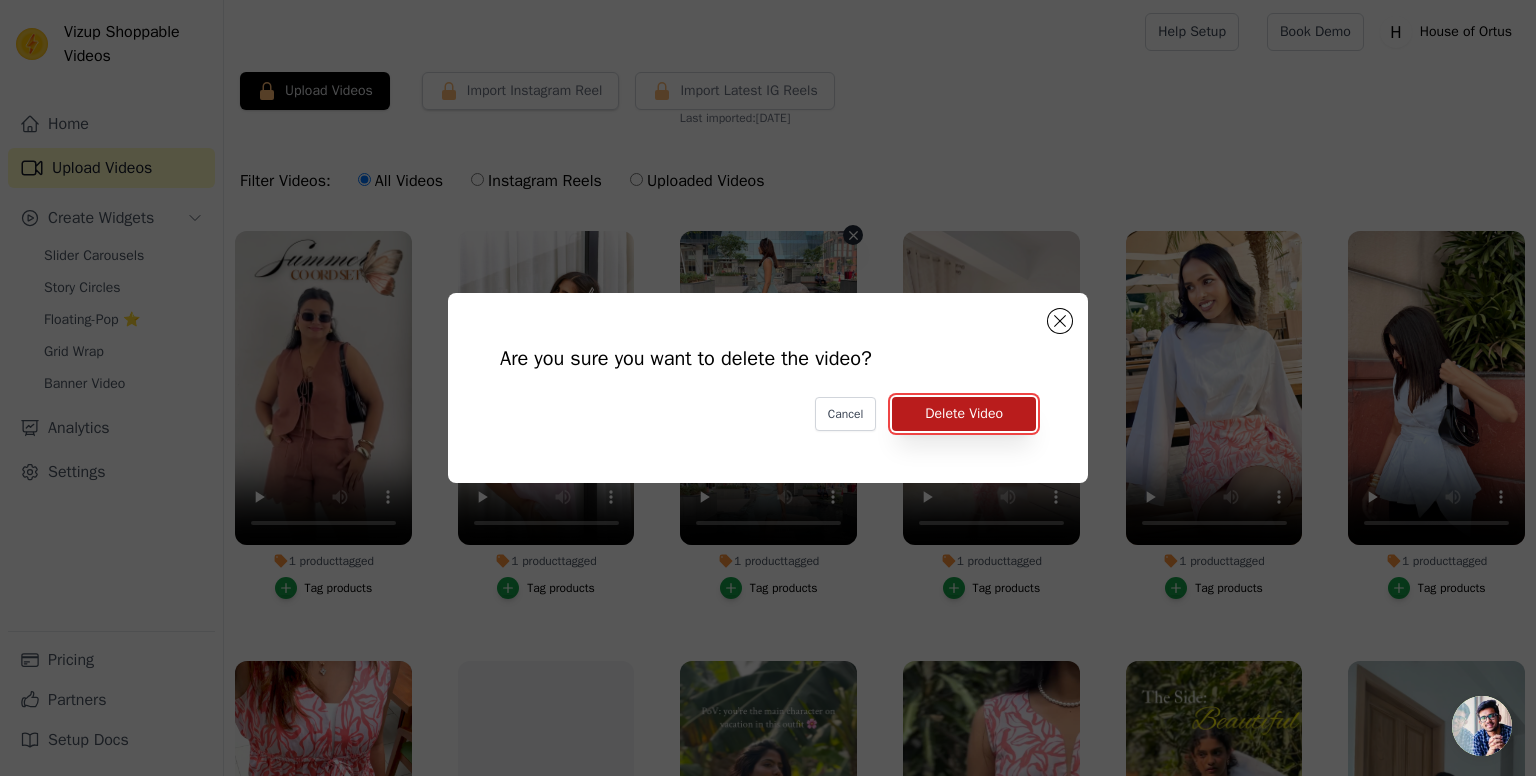 click on "Delete Video" at bounding box center [964, 414] 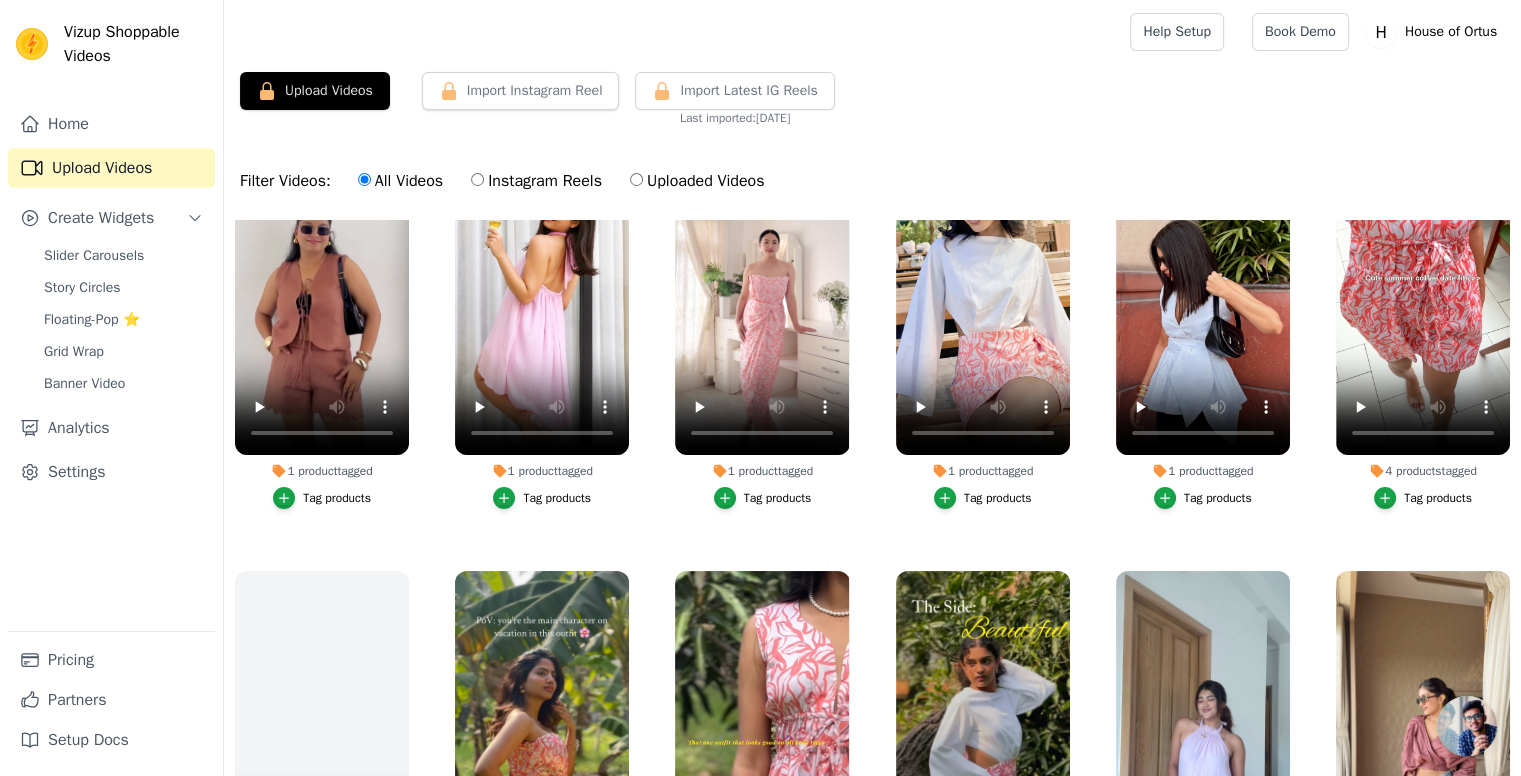 scroll, scrollTop: 200, scrollLeft: 0, axis: vertical 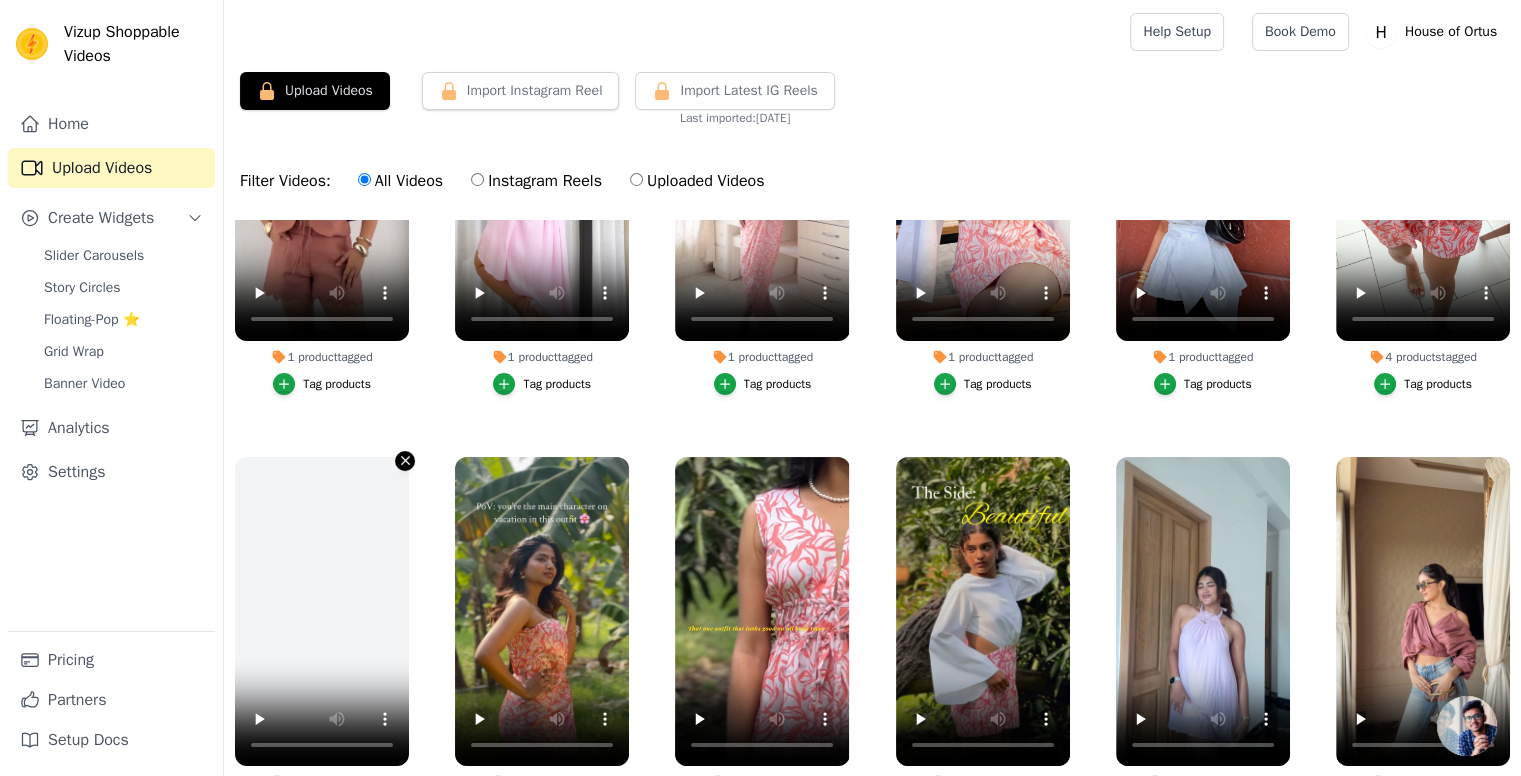 click 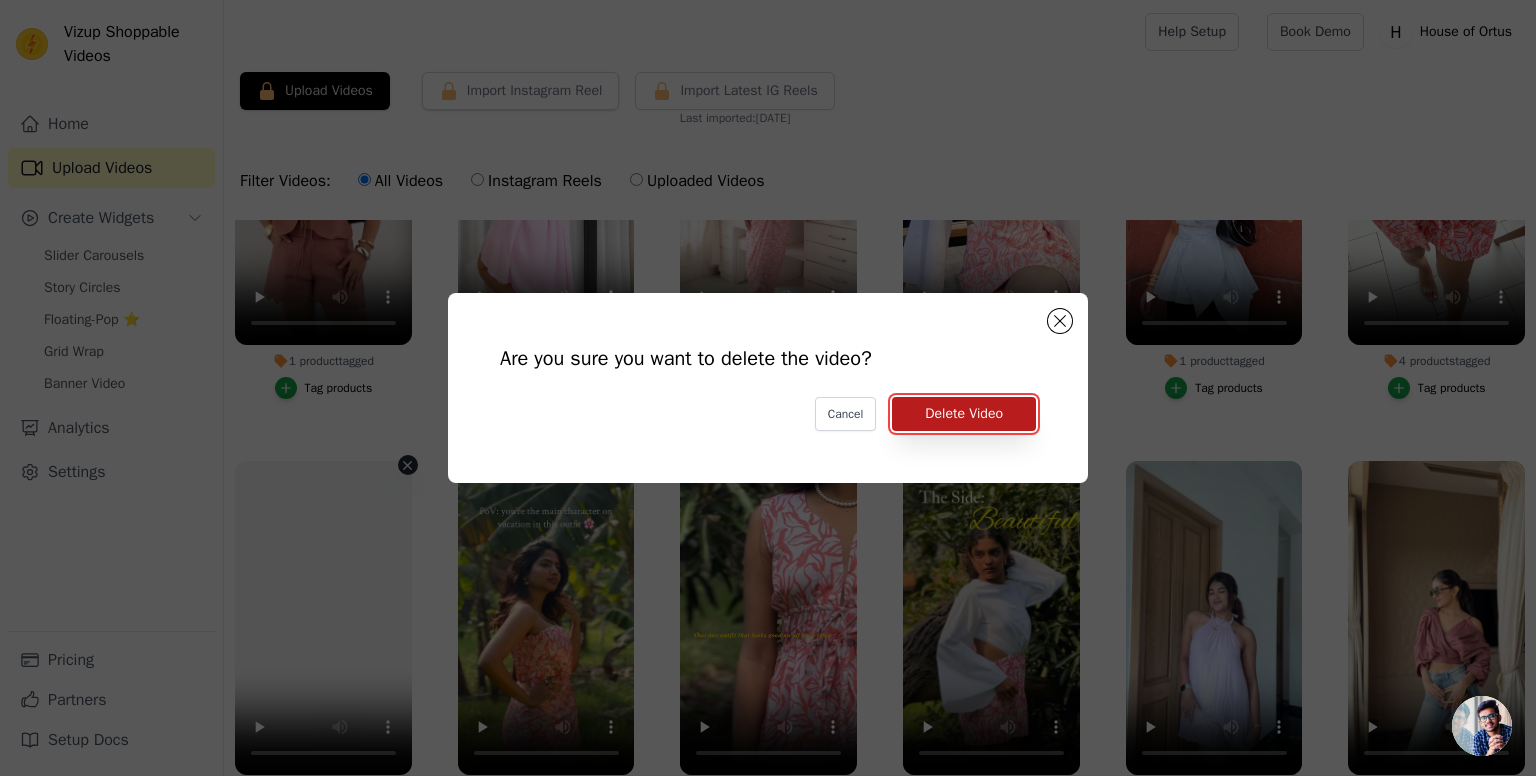 click on "Delete Video" at bounding box center [964, 414] 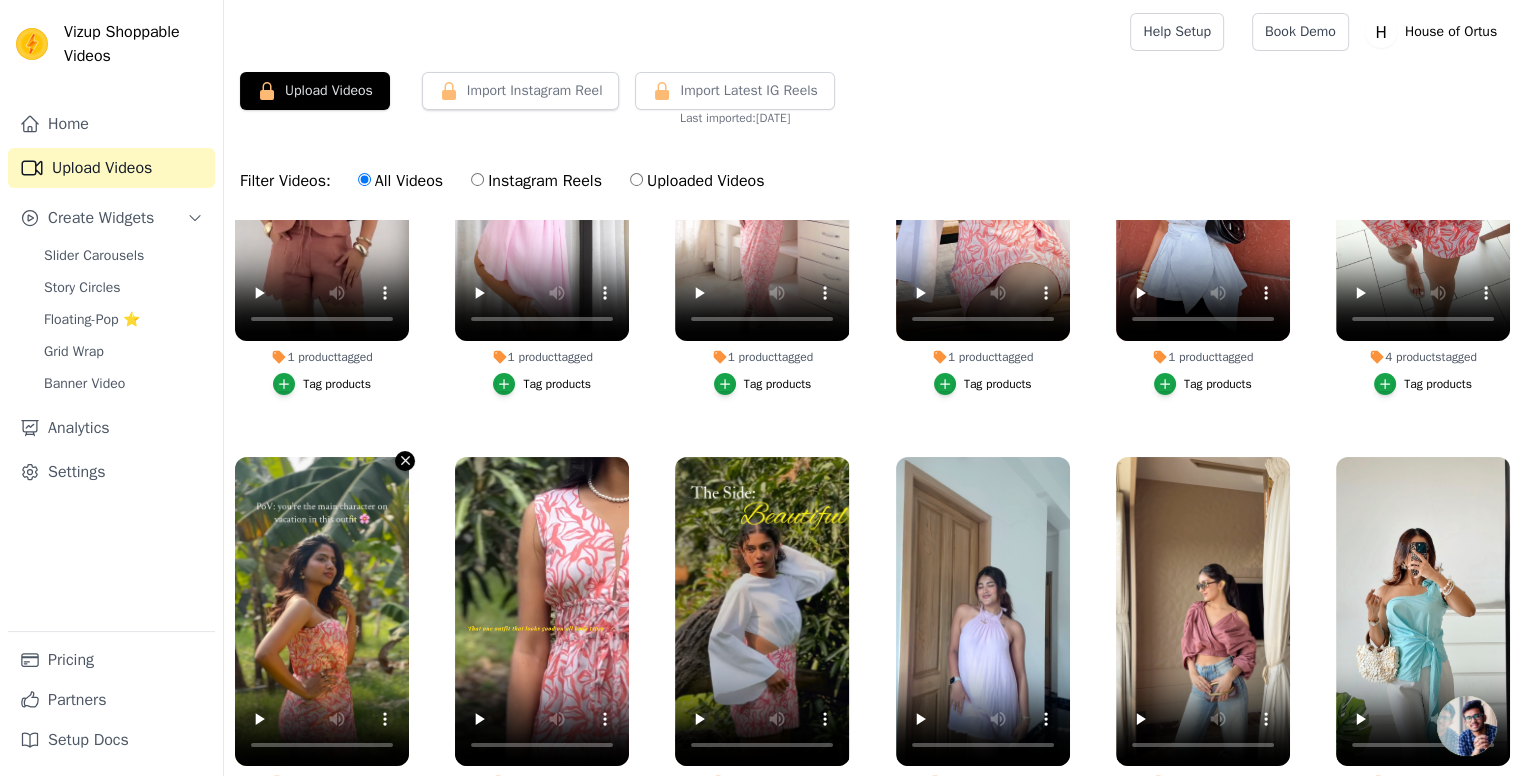 click 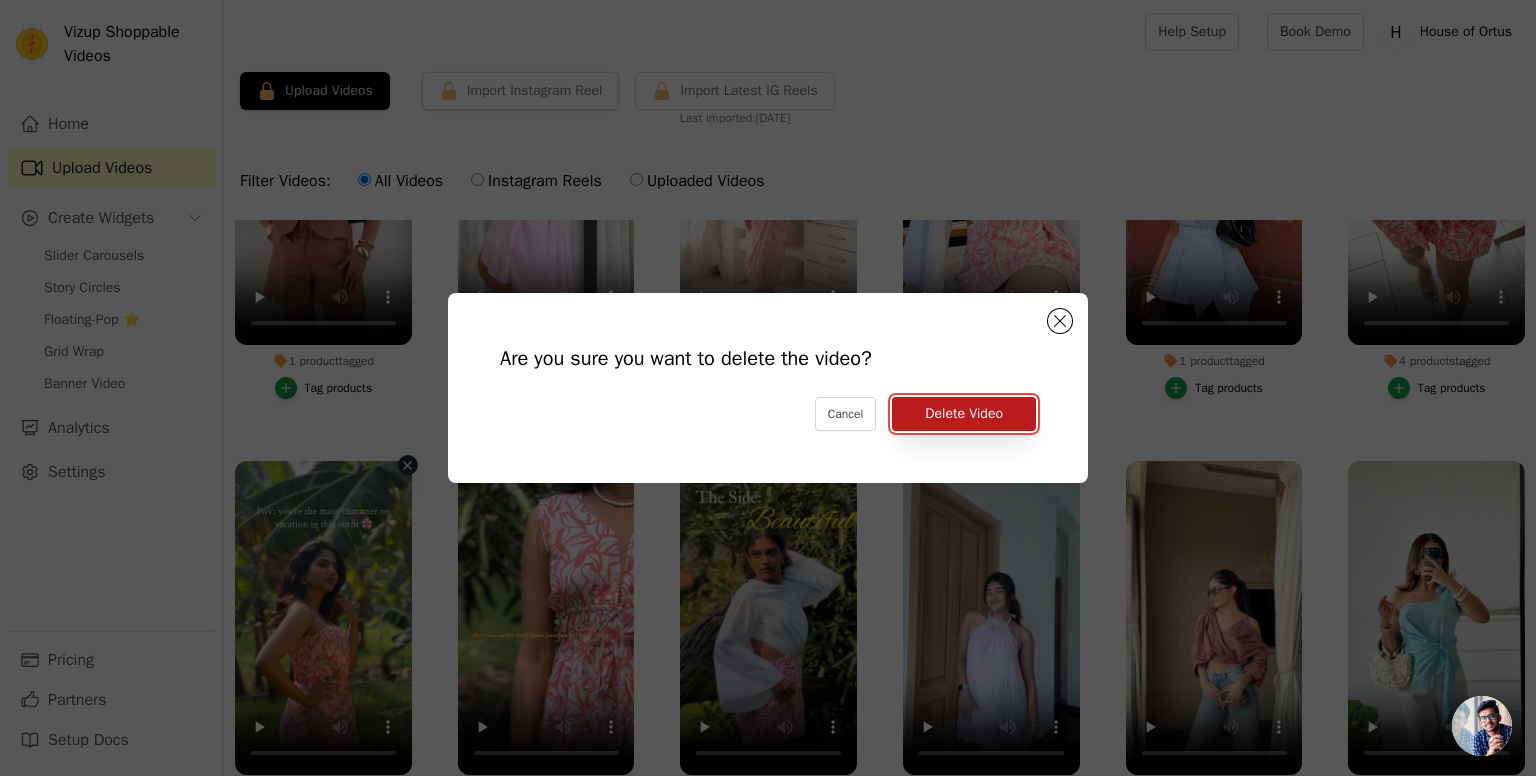 click on "Delete Video" at bounding box center [964, 414] 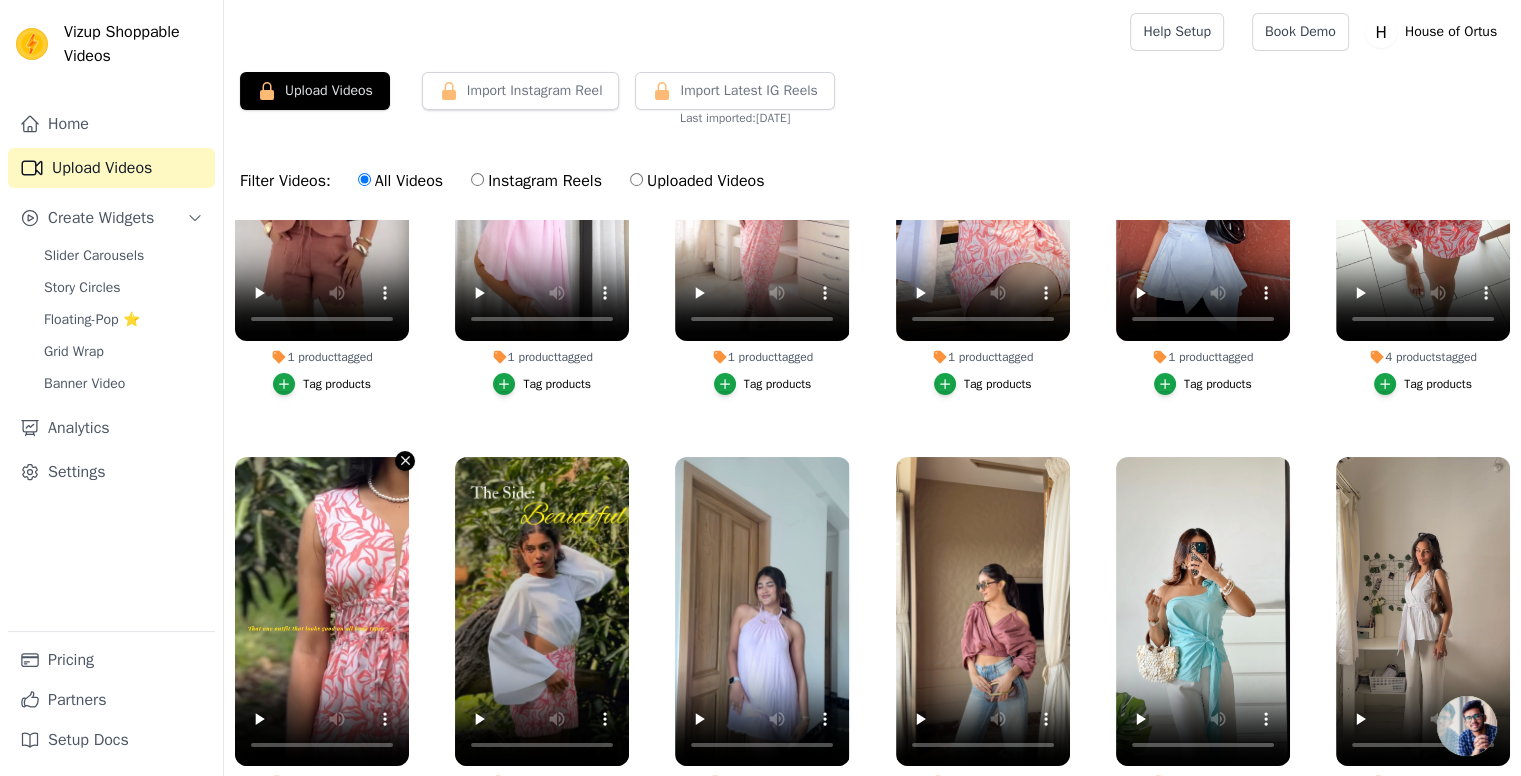click 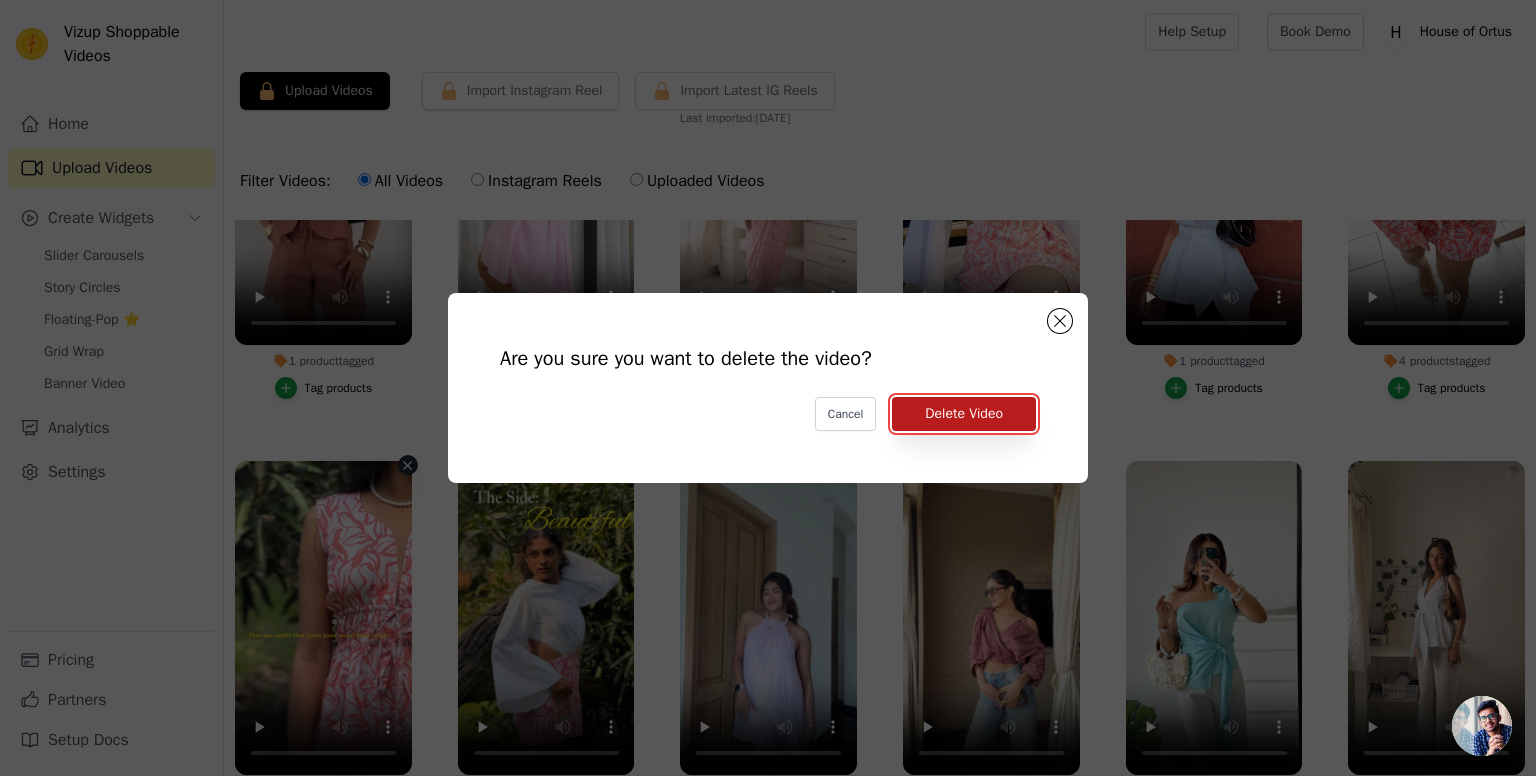 click on "Delete Video" at bounding box center [964, 414] 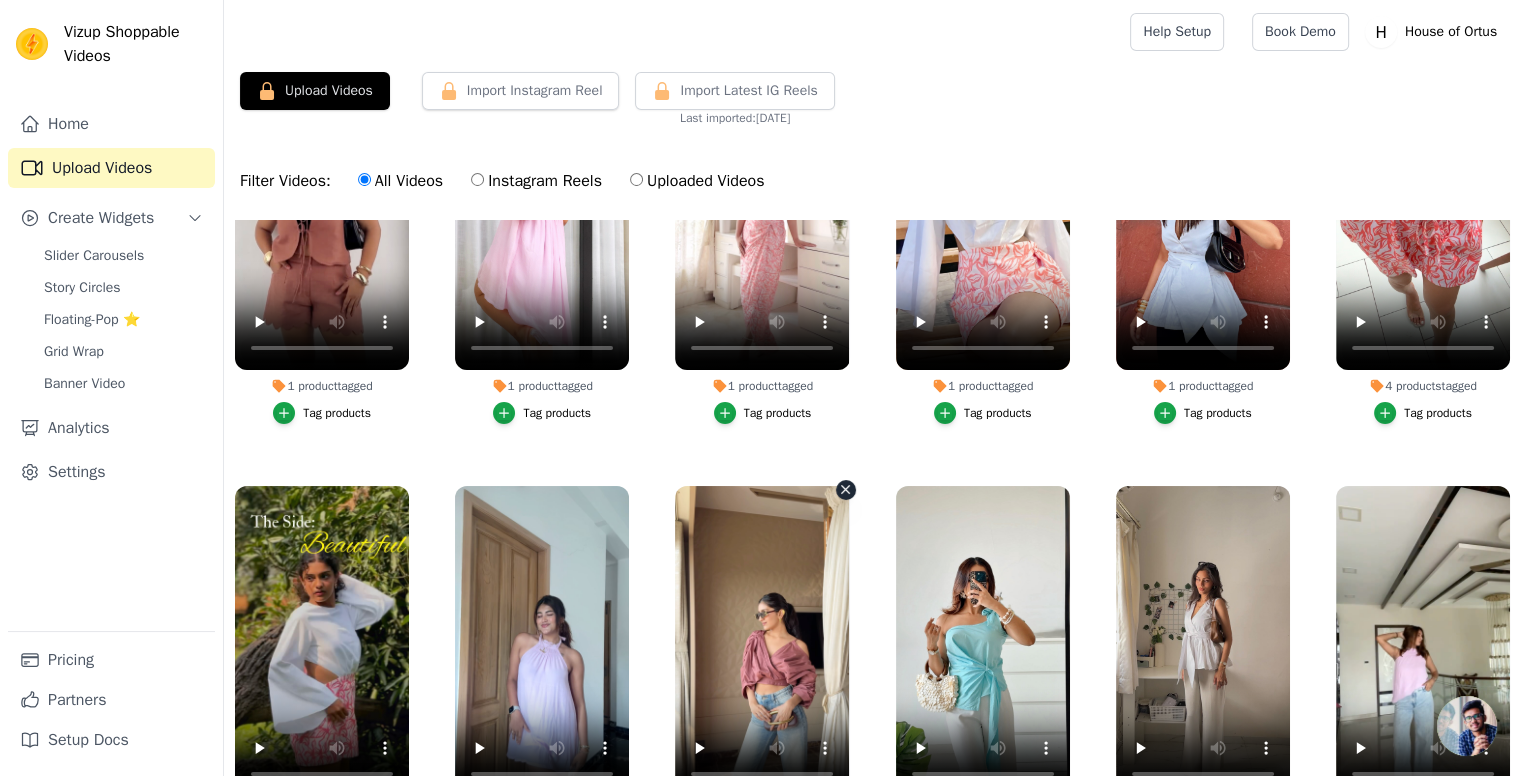 scroll, scrollTop: 176, scrollLeft: 0, axis: vertical 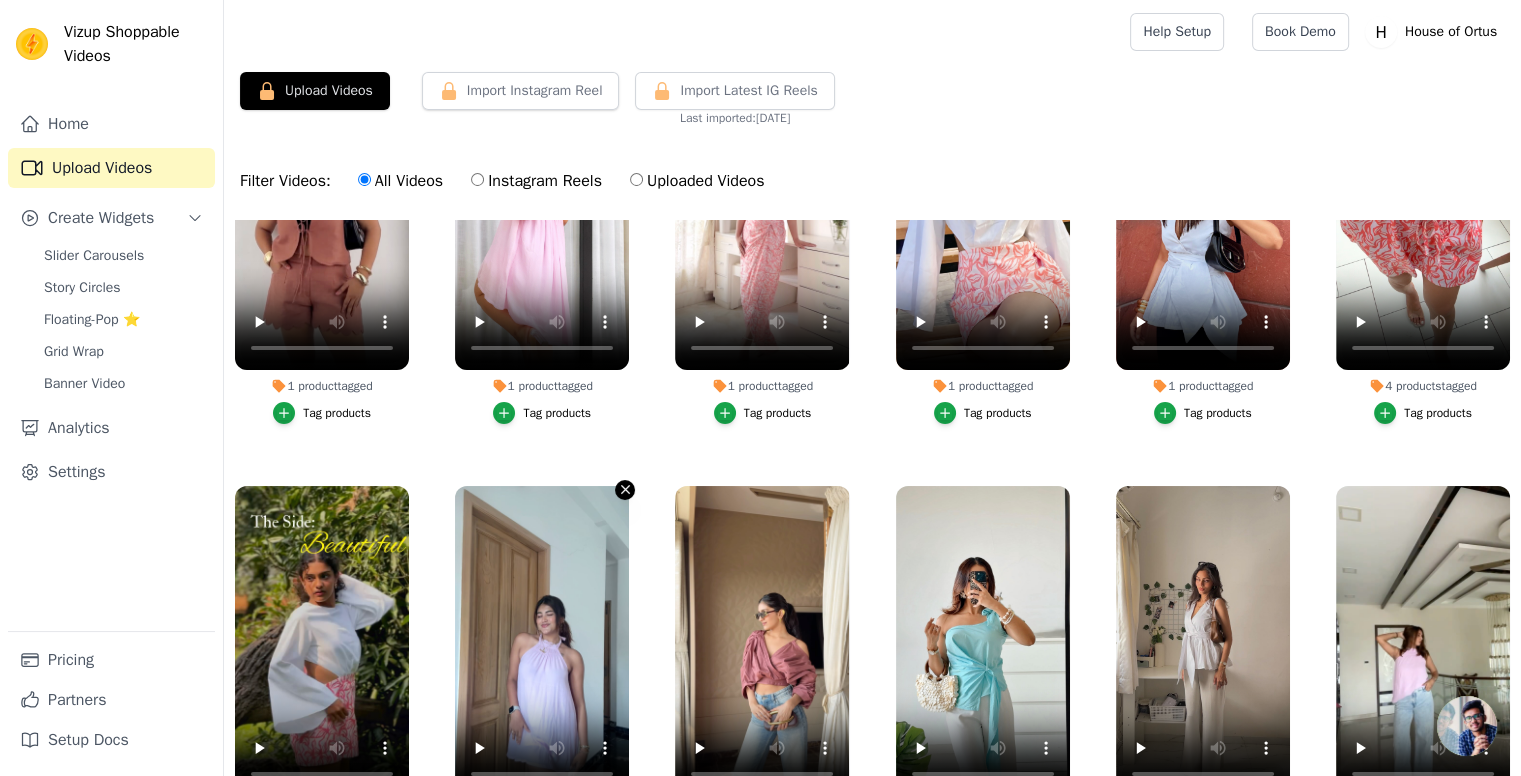 click 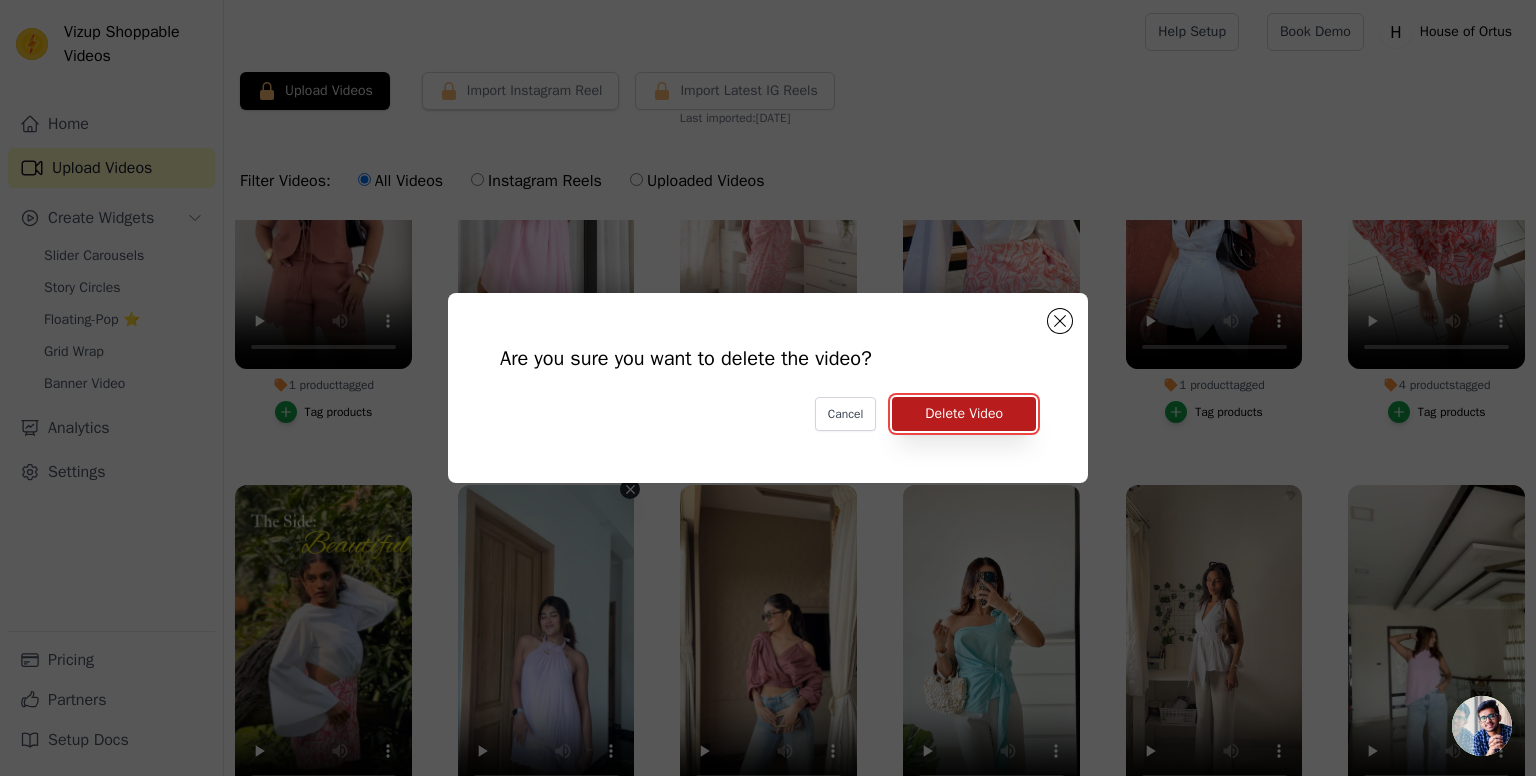 click on "Delete Video" at bounding box center (964, 414) 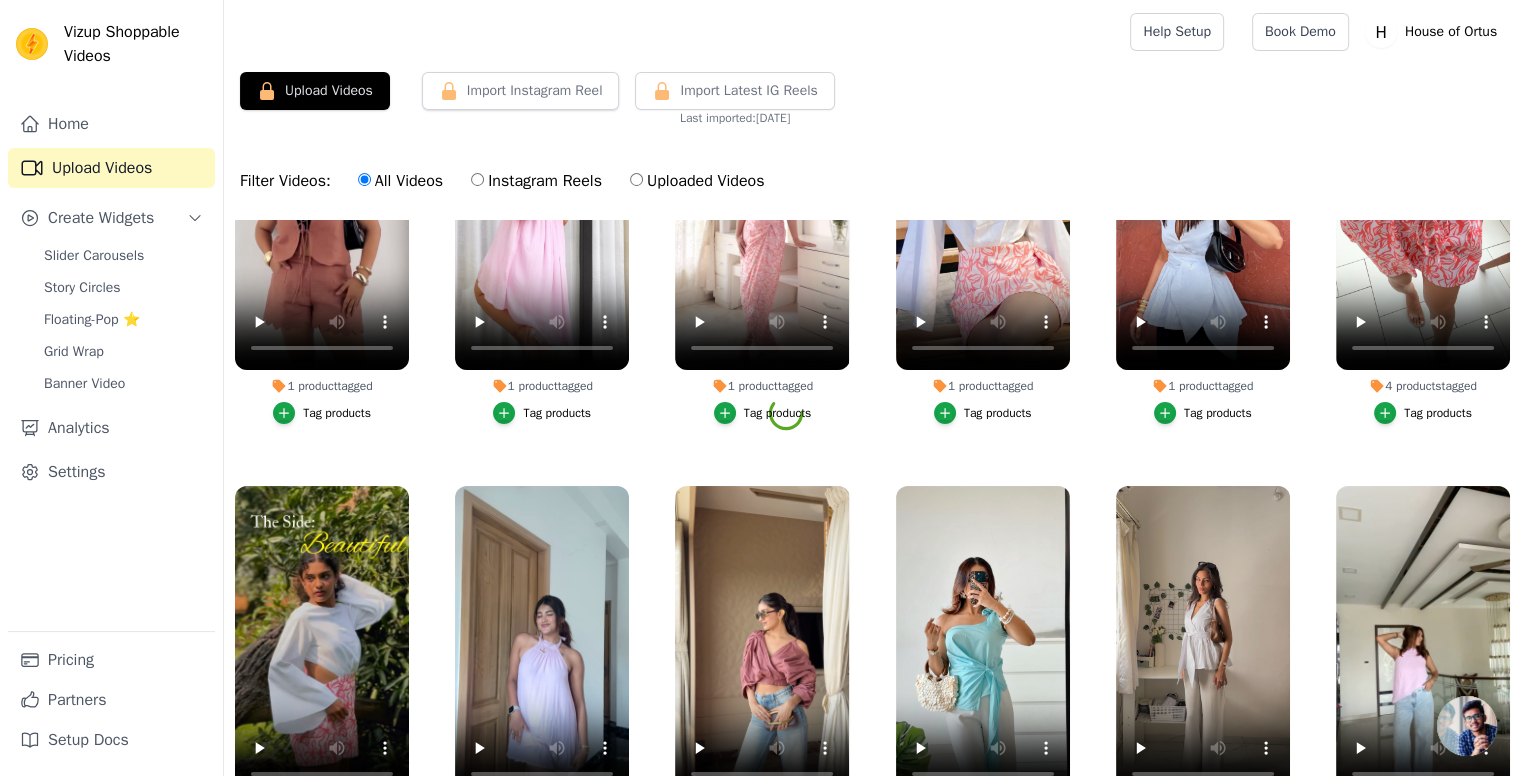scroll, scrollTop: 144, scrollLeft: 0, axis: vertical 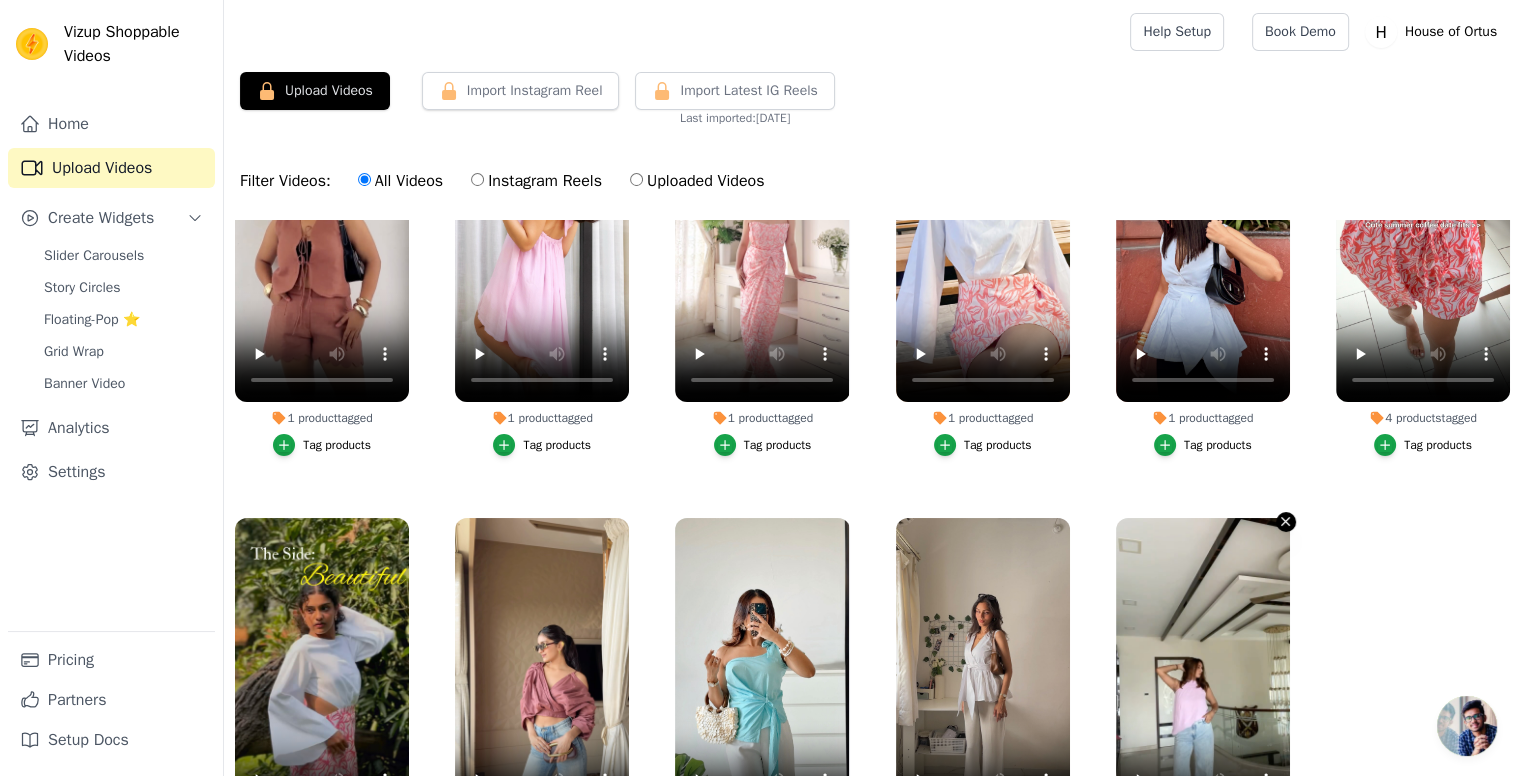 click 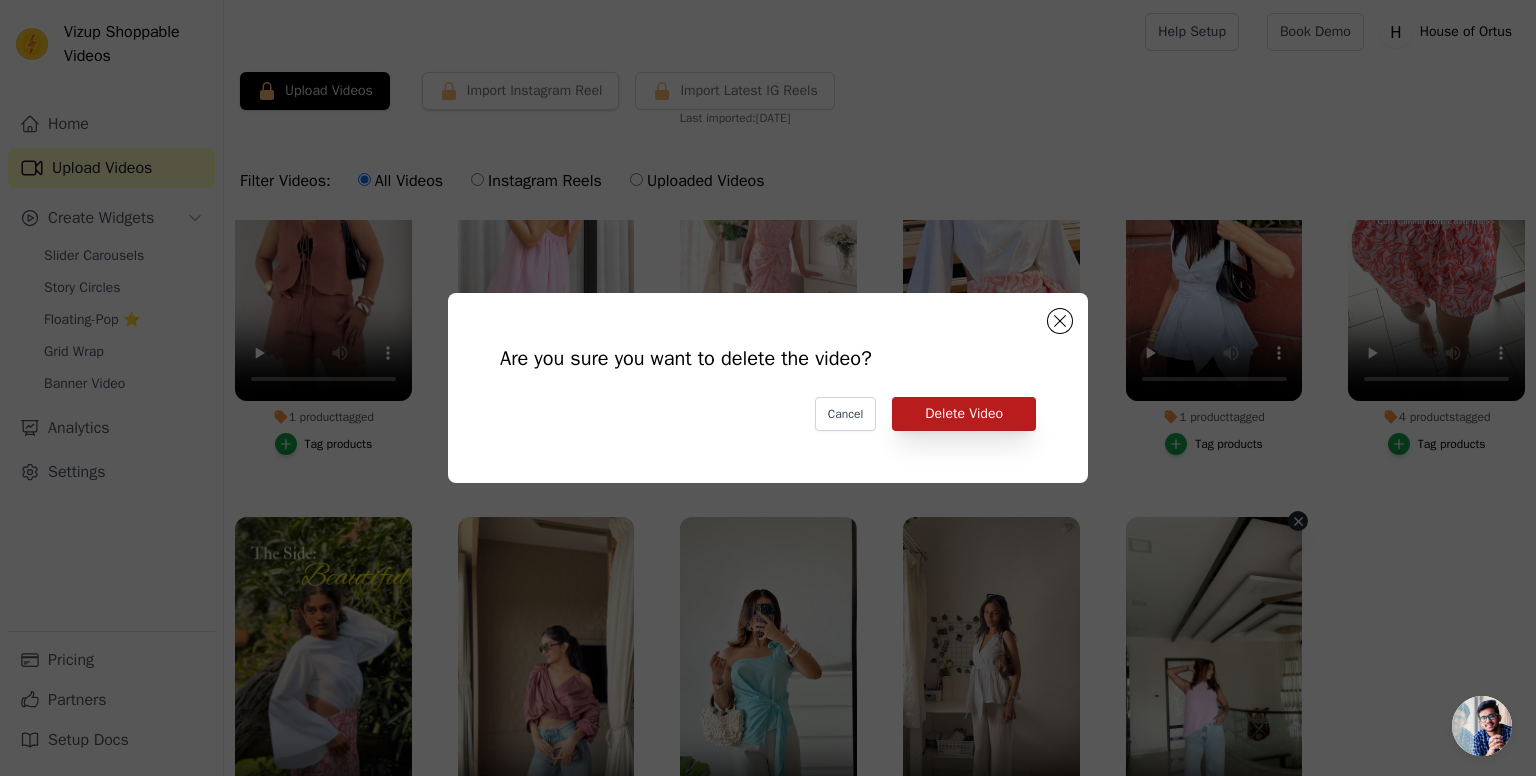 click on "Are you sure you want to delete the video?   Cancel   Delete Video" at bounding box center [768, 388] 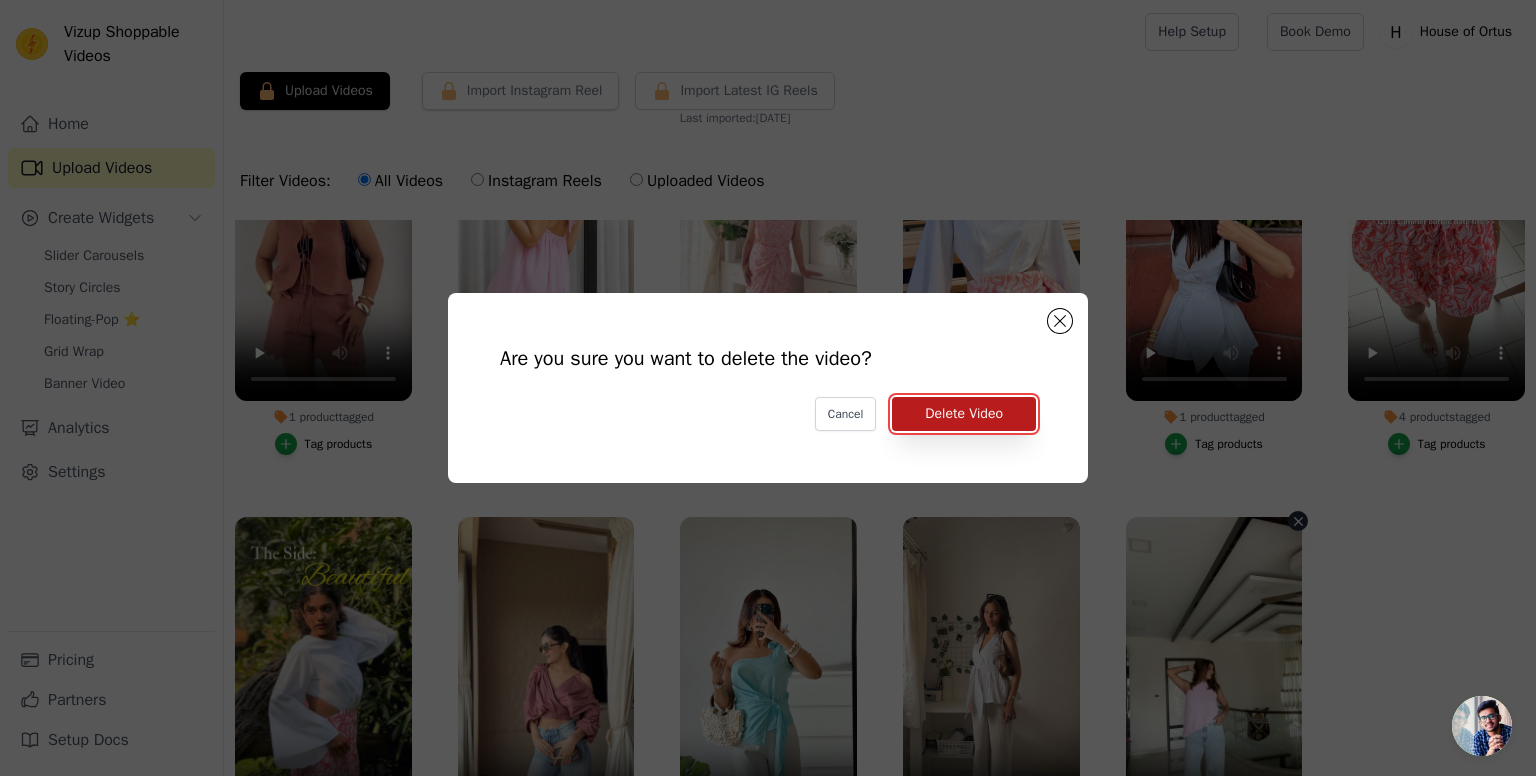 click on "Delete Video" at bounding box center [964, 414] 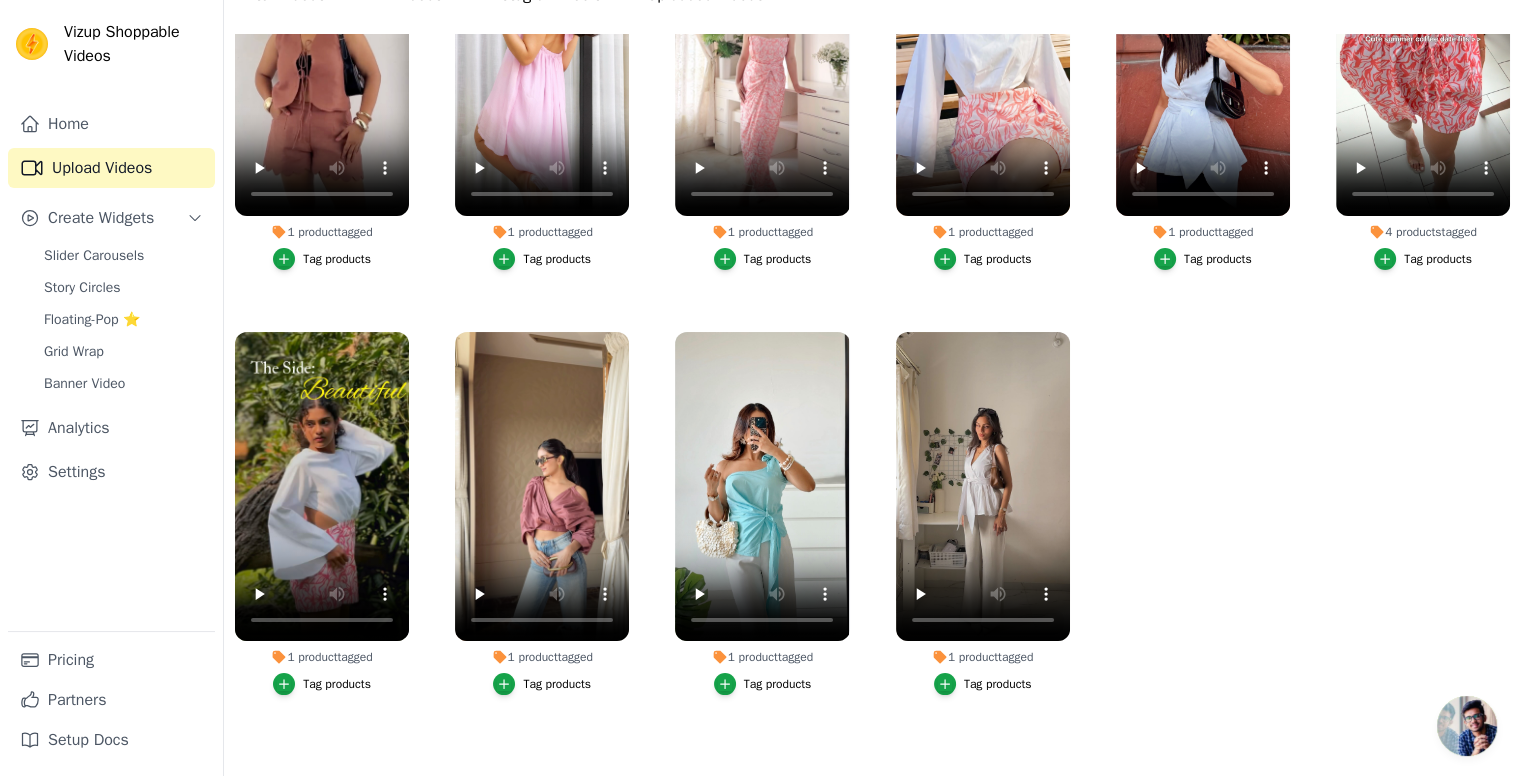 scroll, scrollTop: 203, scrollLeft: 0, axis: vertical 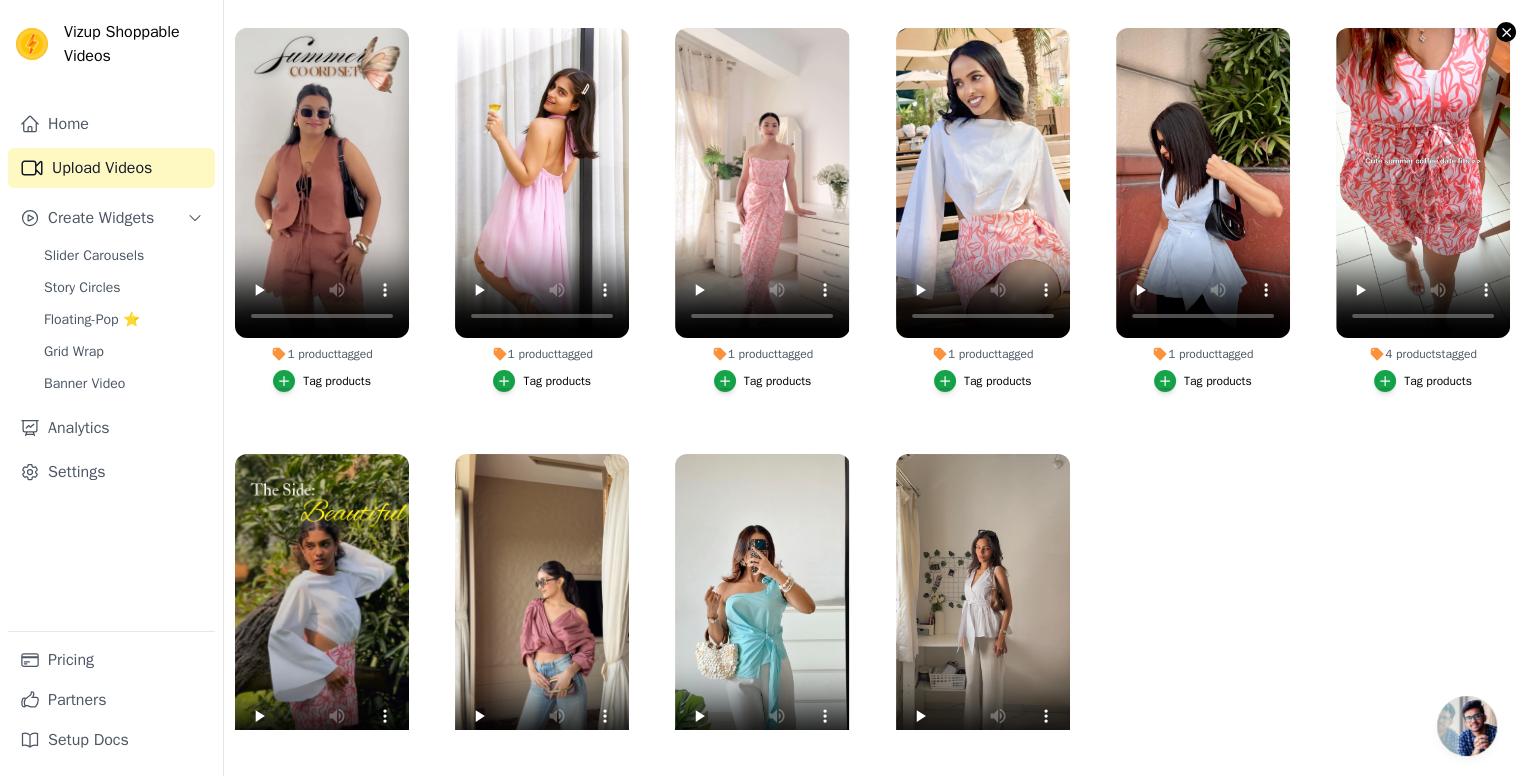 click on "4   products  tagged       Tag products" at bounding box center [1506, 32] 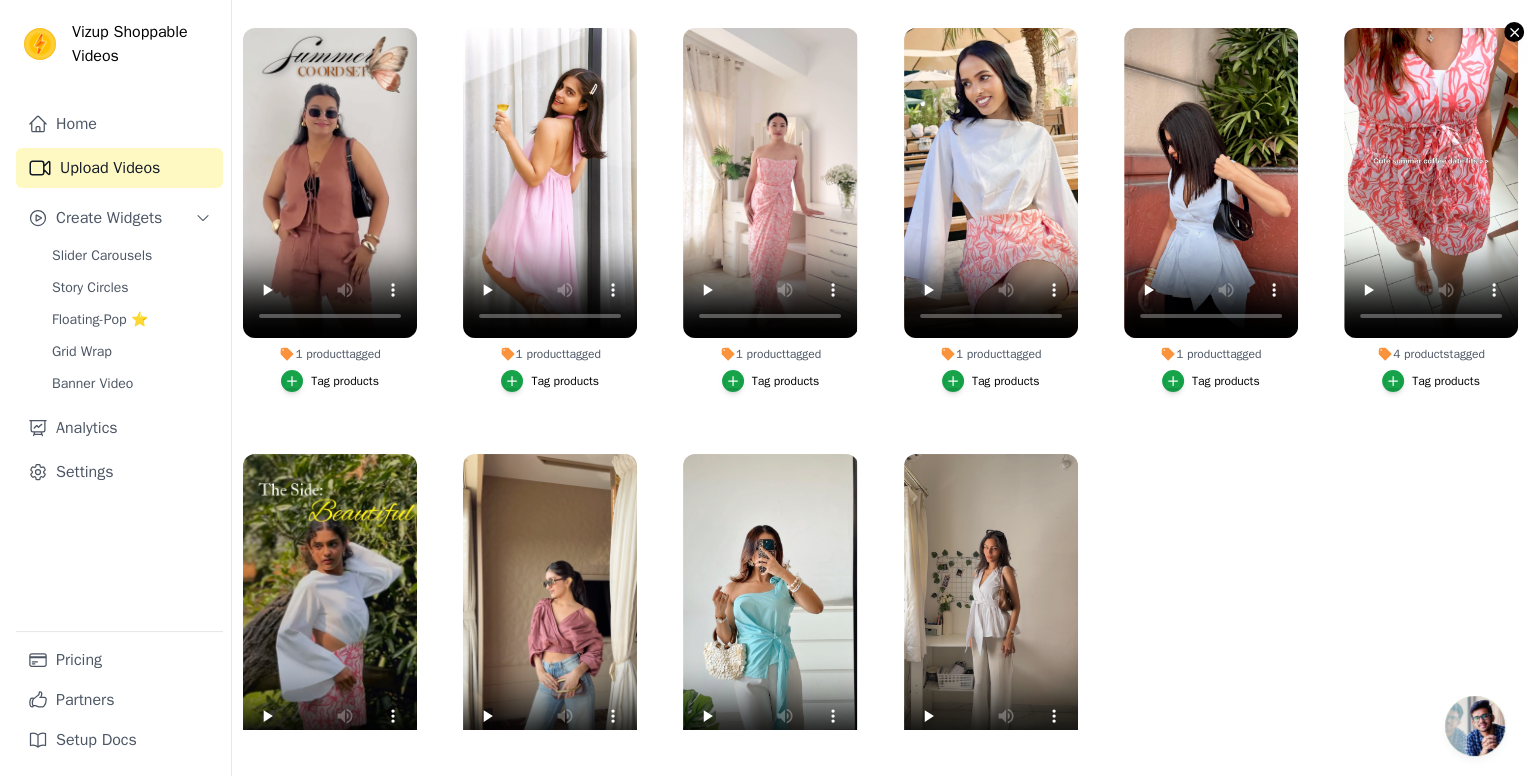 scroll, scrollTop: 0, scrollLeft: 0, axis: both 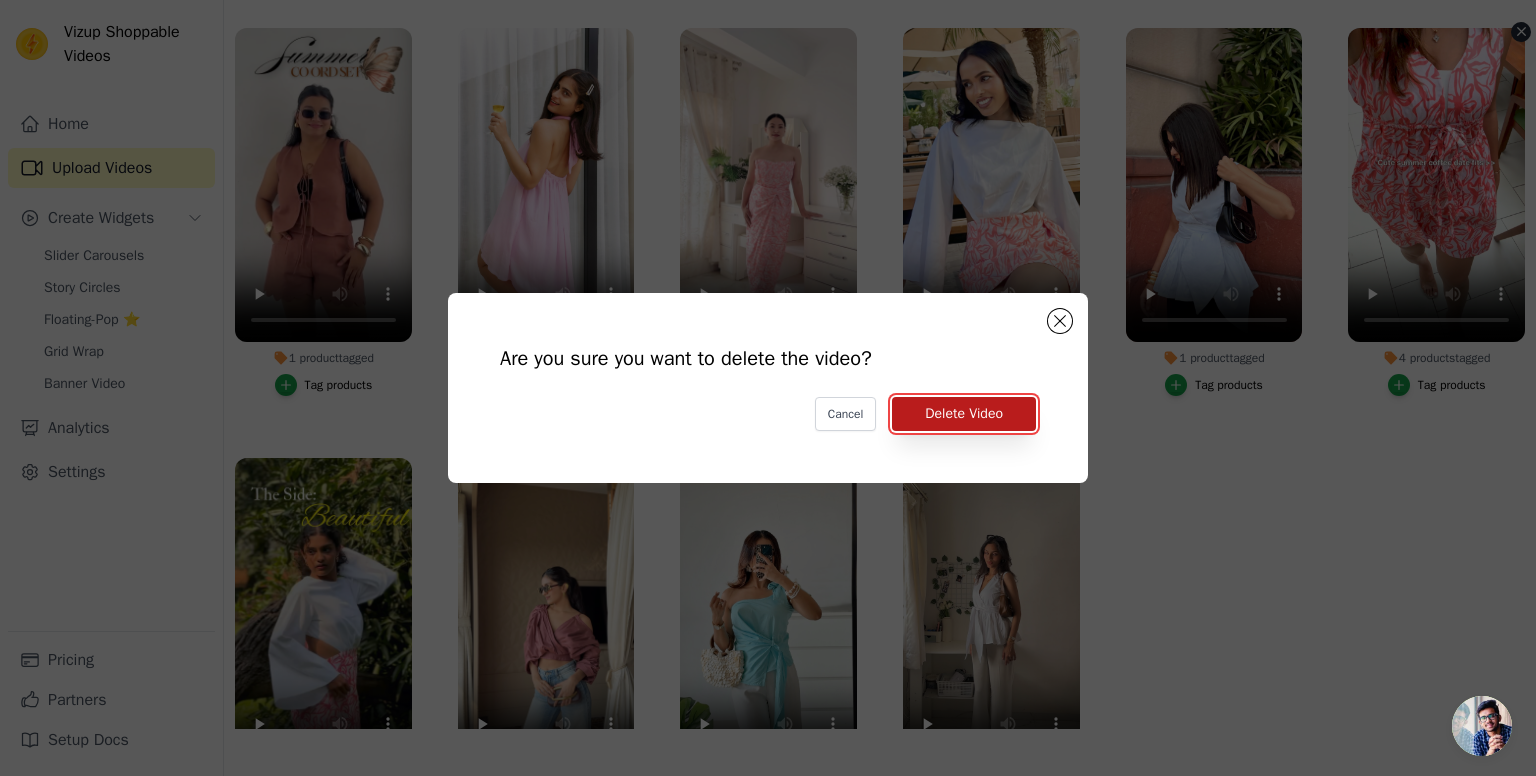 click on "Delete Video" at bounding box center (964, 414) 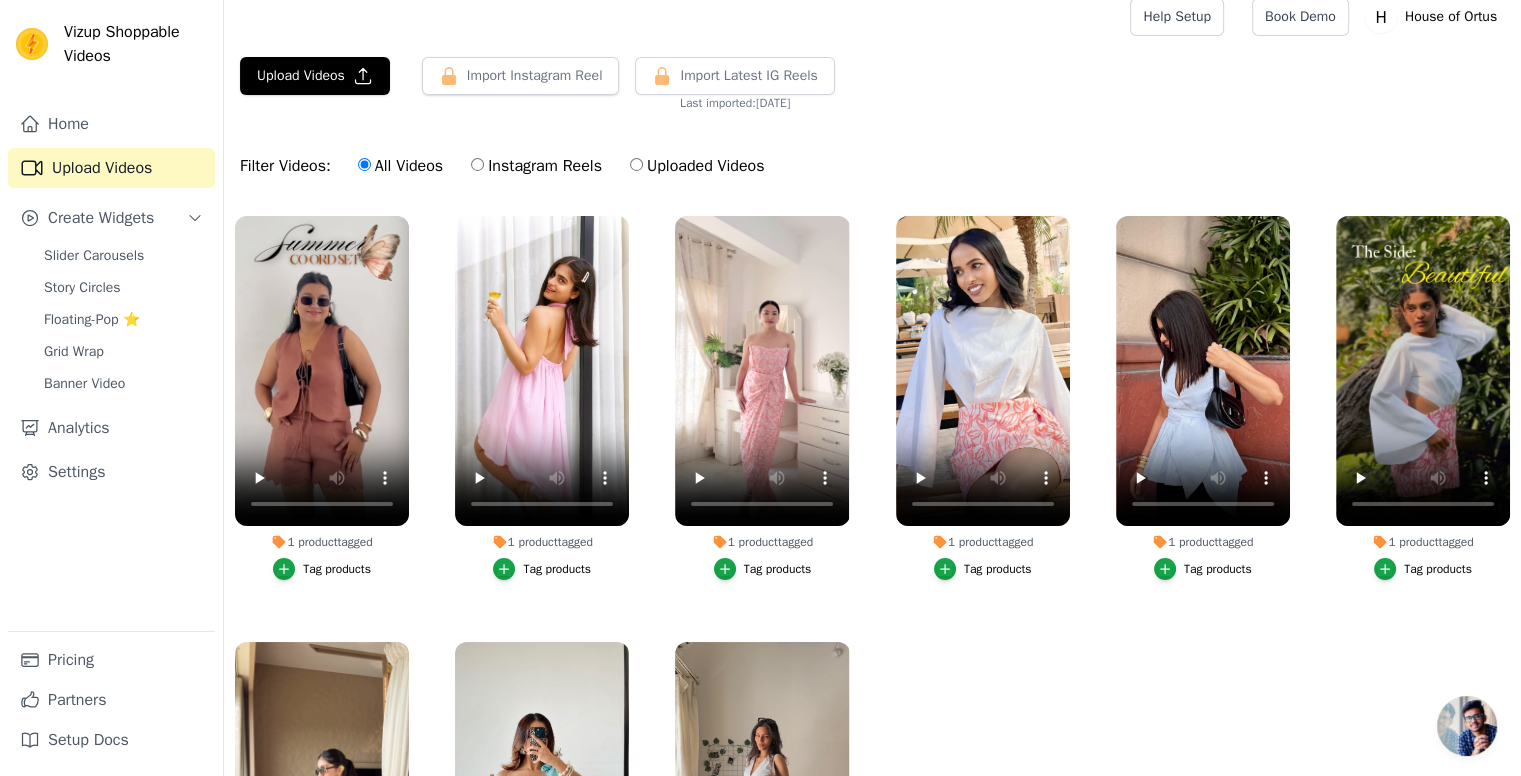 scroll, scrollTop: 0, scrollLeft: 0, axis: both 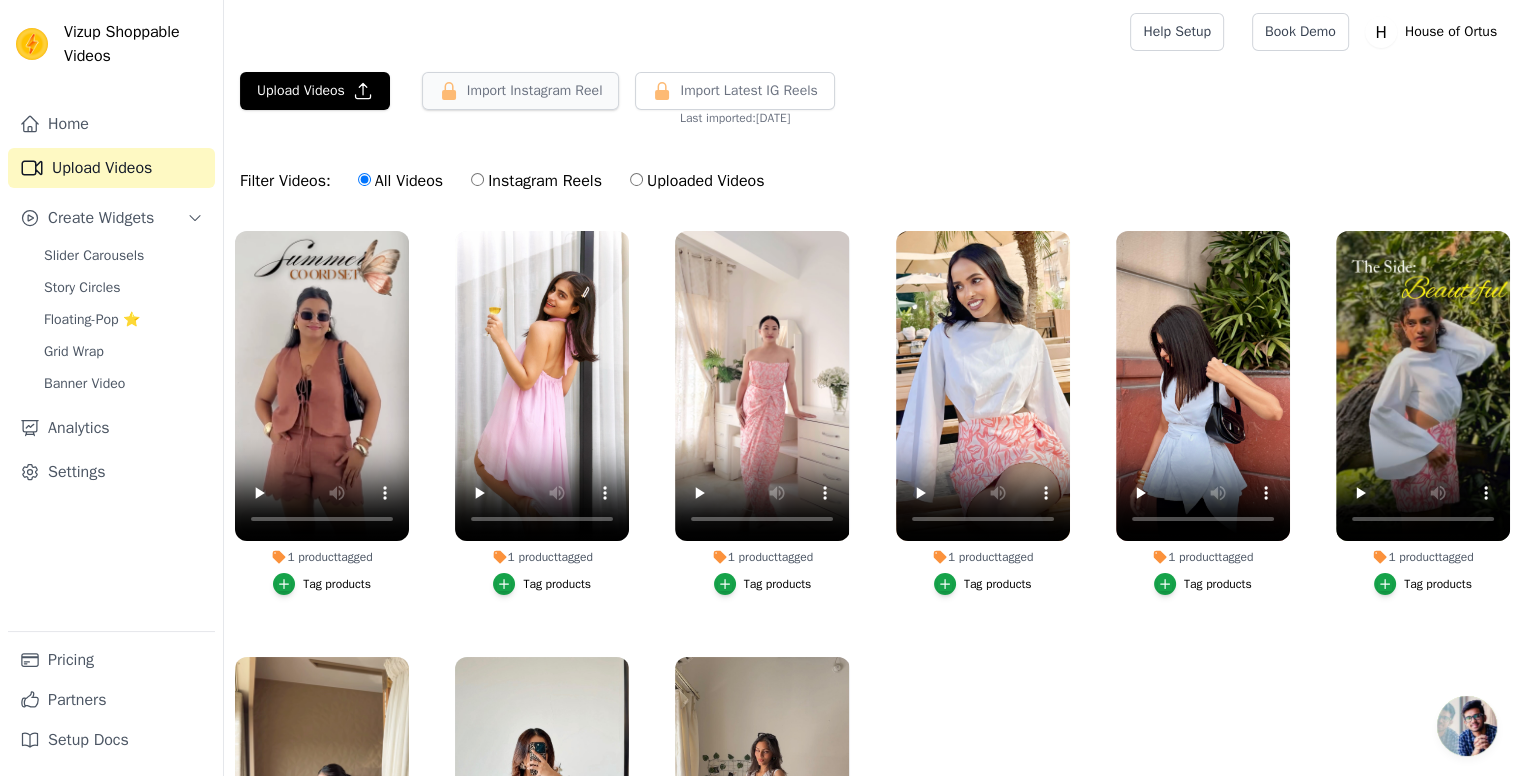 click on "Import Instagram Reel" at bounding box center [521, 91] 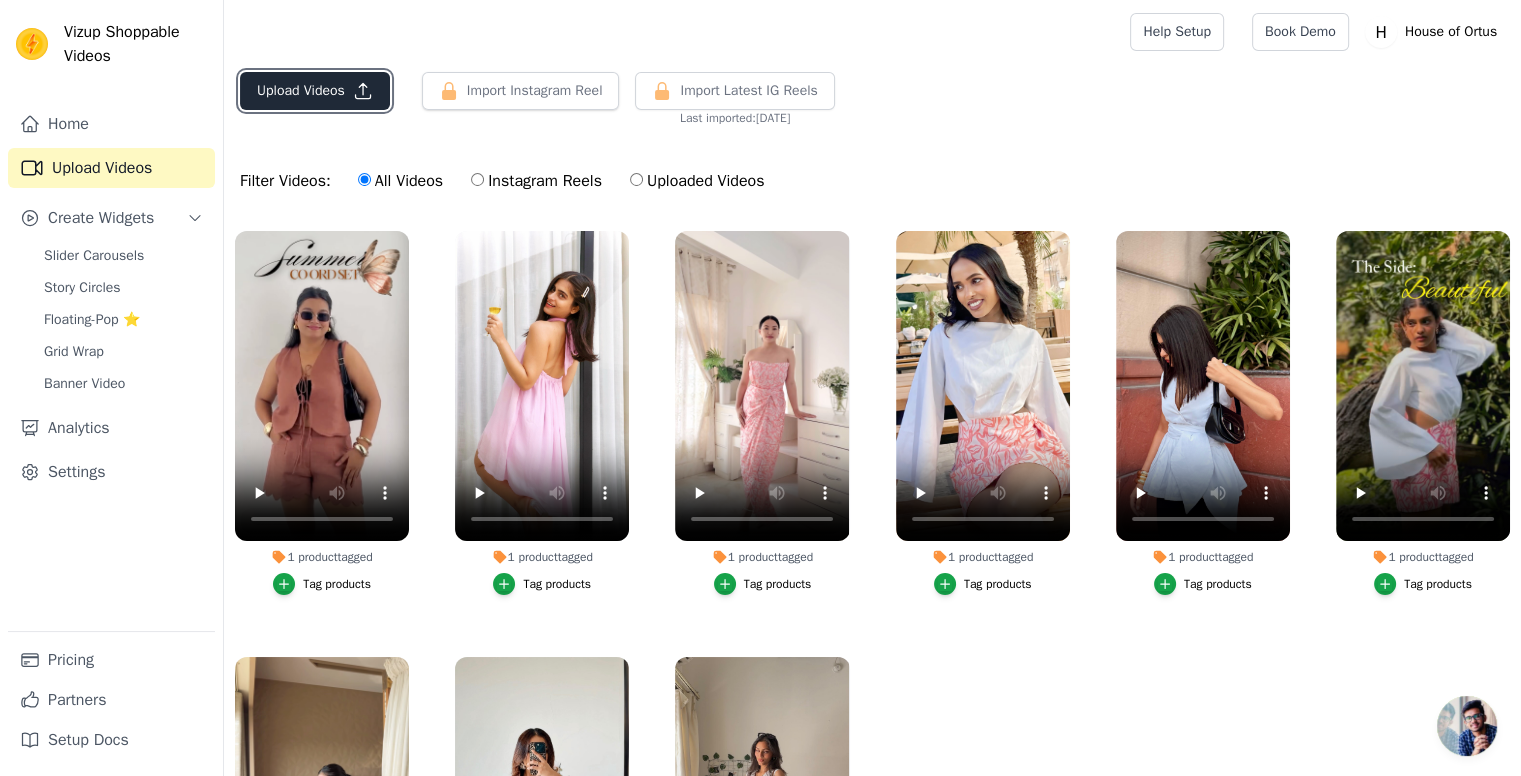 click on "Upload Videos" at bounding box center [315, 91] 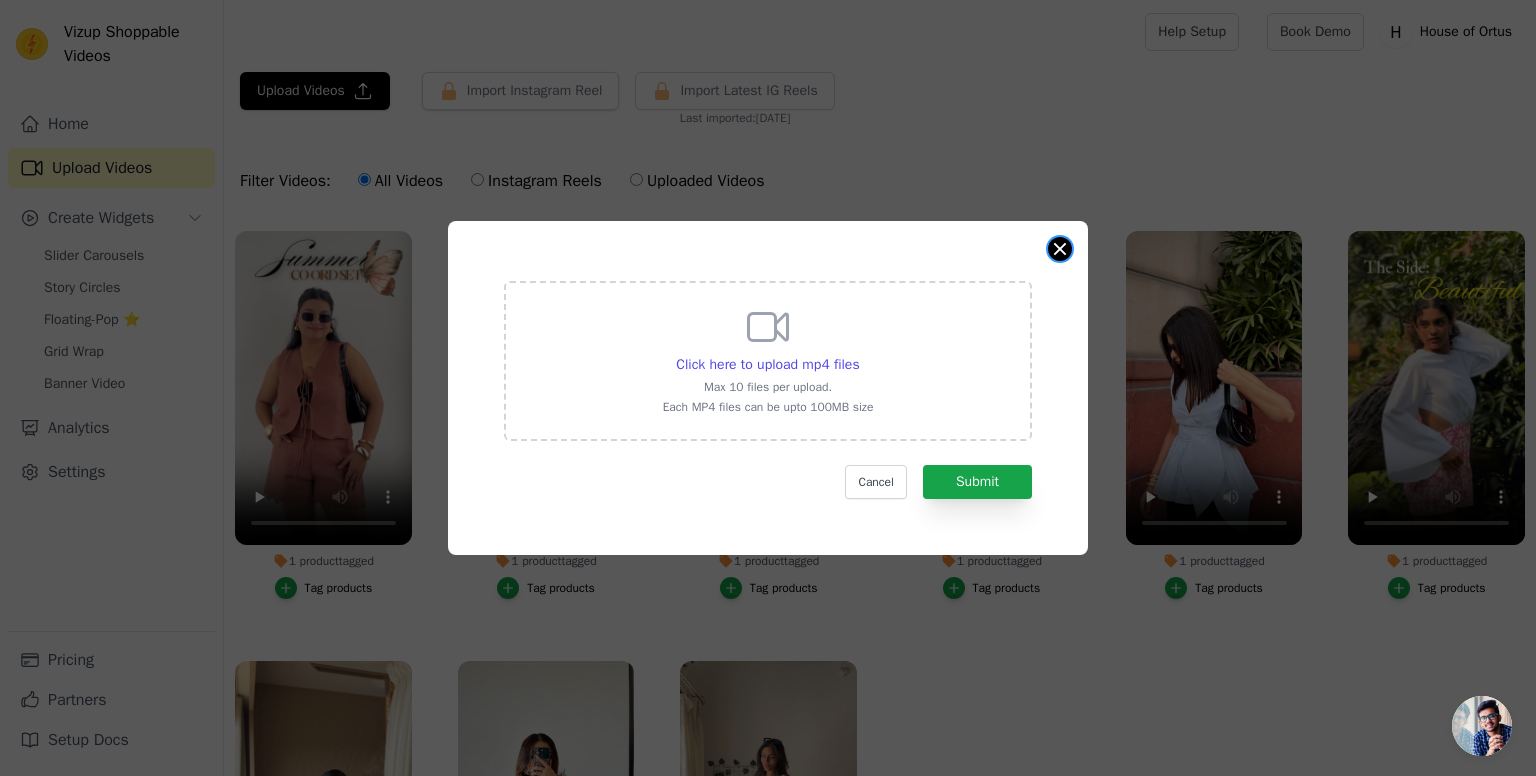 click on "Click here to upload mp4 files     Max 10 files per upload.   Each MP4 files can be upto 100MB size     Cancel   Submit" at bounding box center [768, 388] 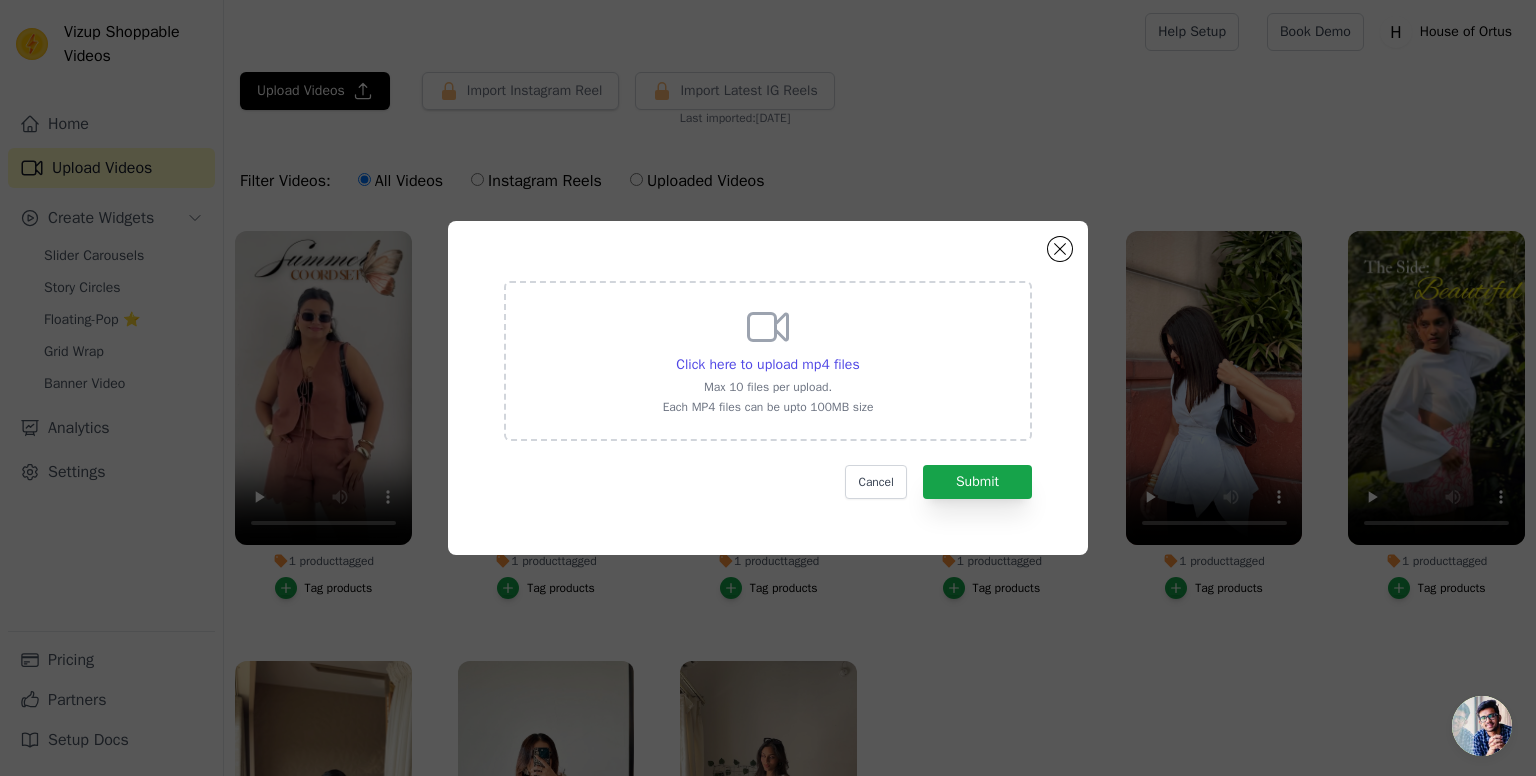 click on "Click here to upload mp4 files     Max 10 files per upload.   Each MP4 files can be upto 100MB size     Cancel   Submit" 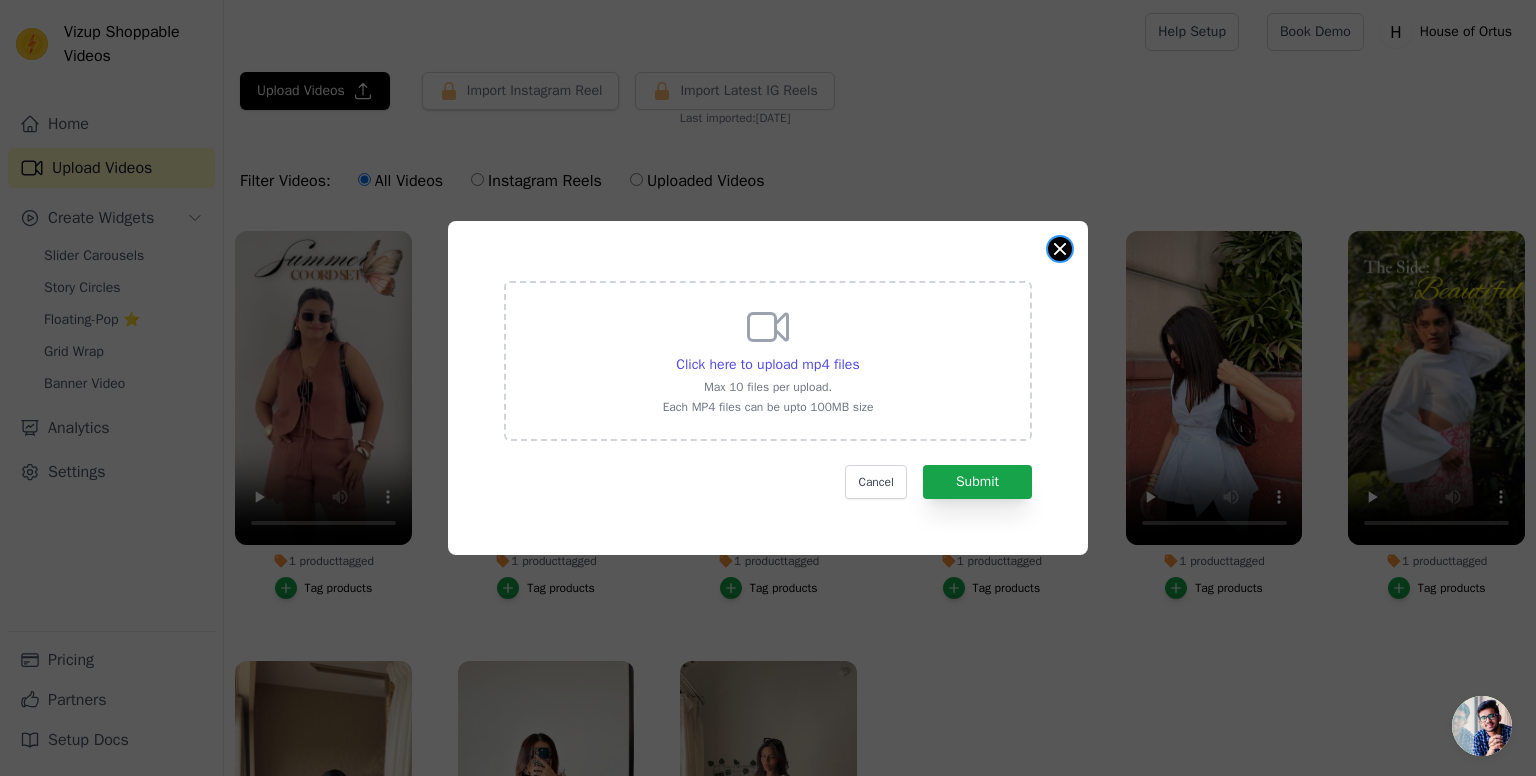 click on "Click here to upload mp4 files     Max 10 files per upload.   Each MP4 files can be upto 100MB size     Cancel   Submit" at bounding box center (768, 388) 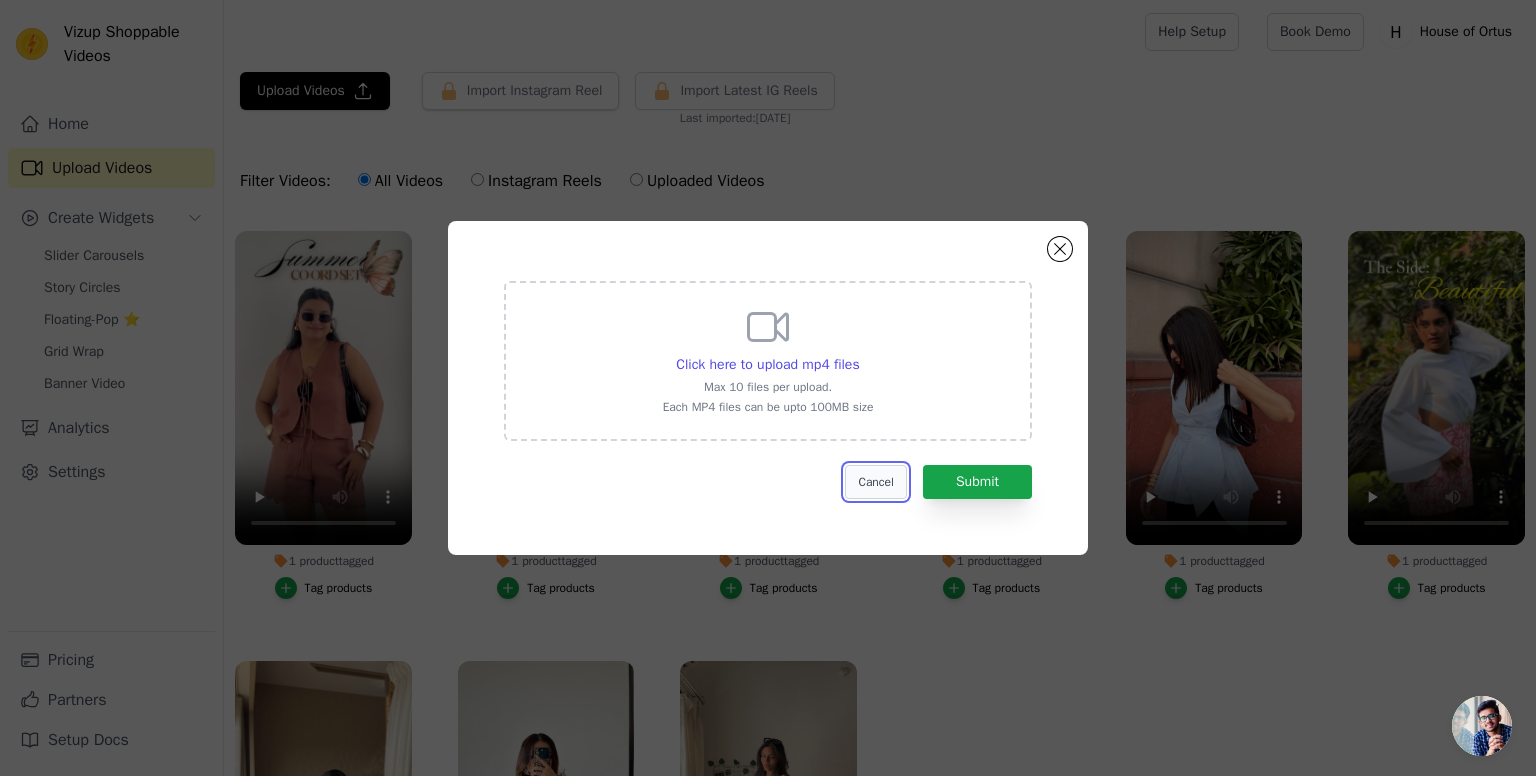 click on "Cancel" at bounding box center (875, 482) 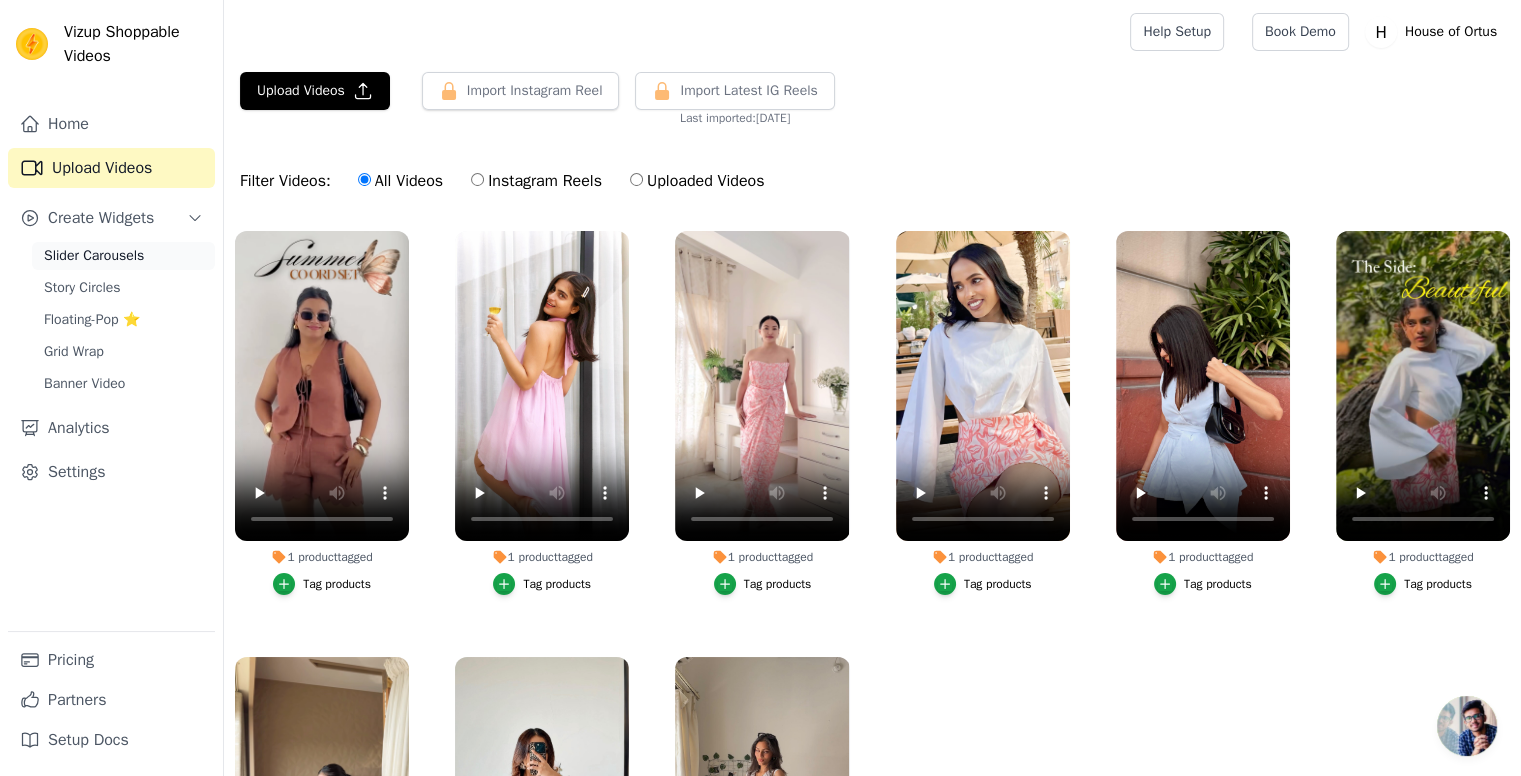 click on "Slider Carousels" at bounding box center (123, 256) 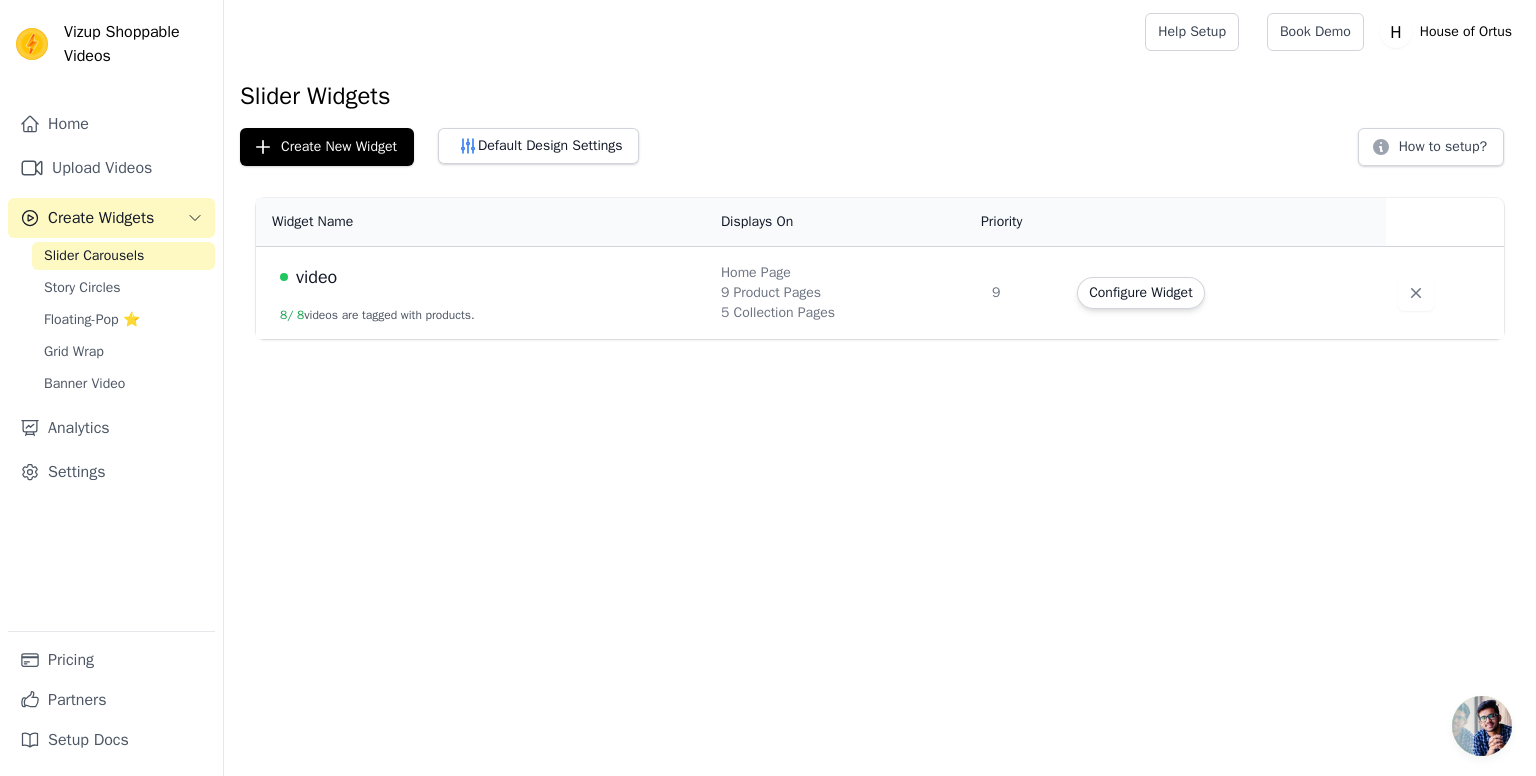 click on "video   8  /   8  videos are tagged with products." at bounding box center [482, 293] 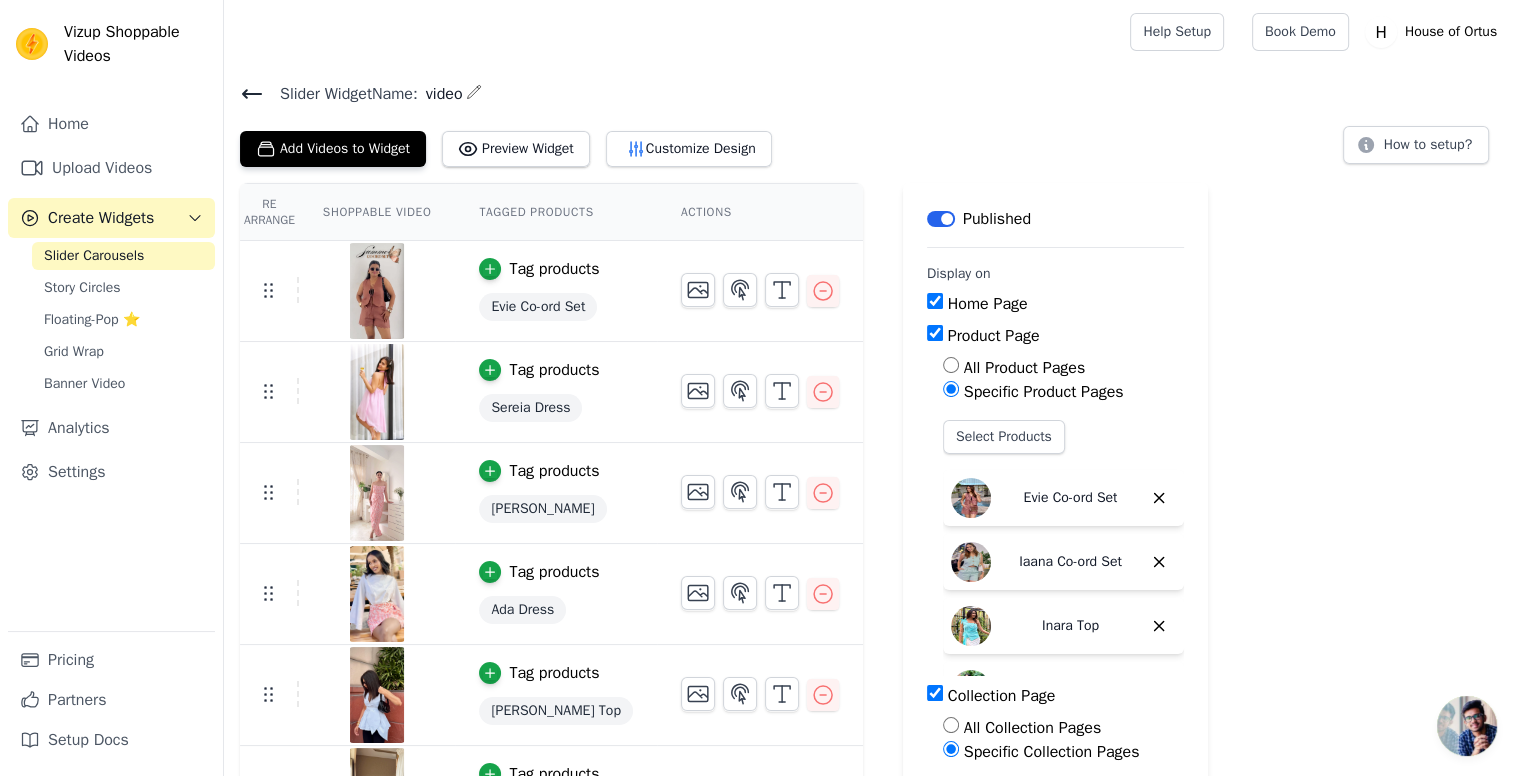 scroll, scrollTop: 369, scrollLeft: 0, axis: vertical 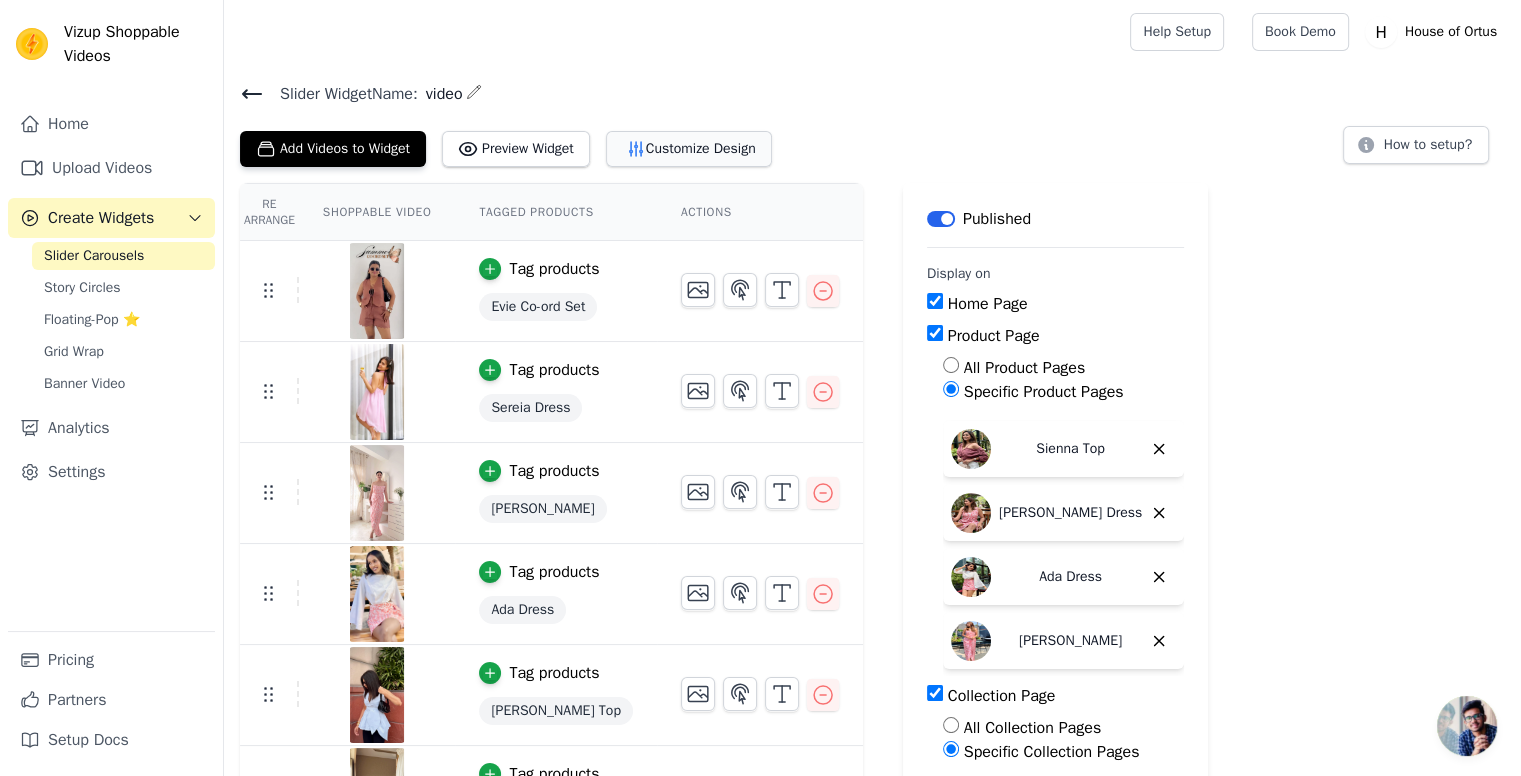 click on "Customize Design" at bounding box center (689, 149) 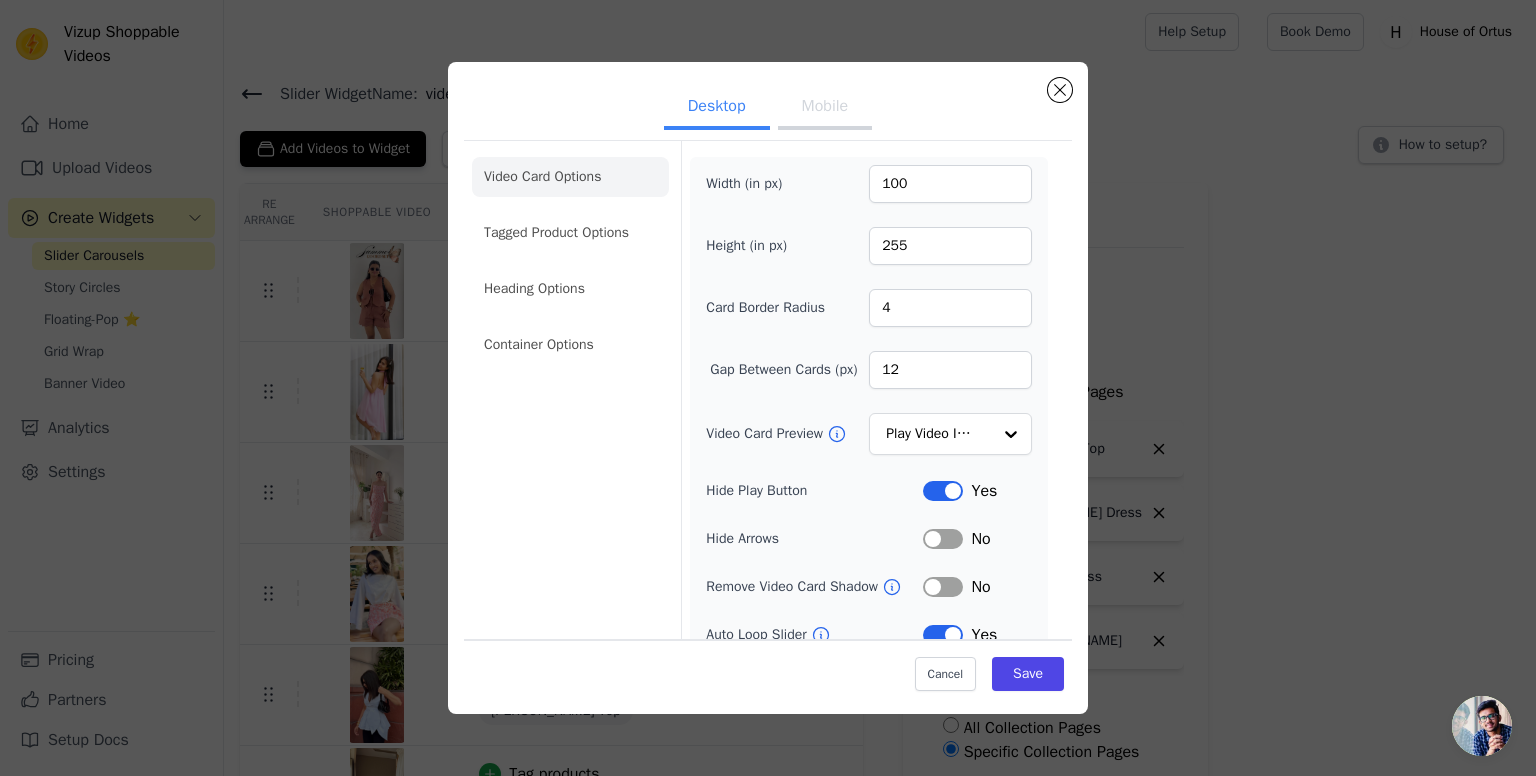 scroll, scrollTop: 0, scrollLeft: 0, axis: both 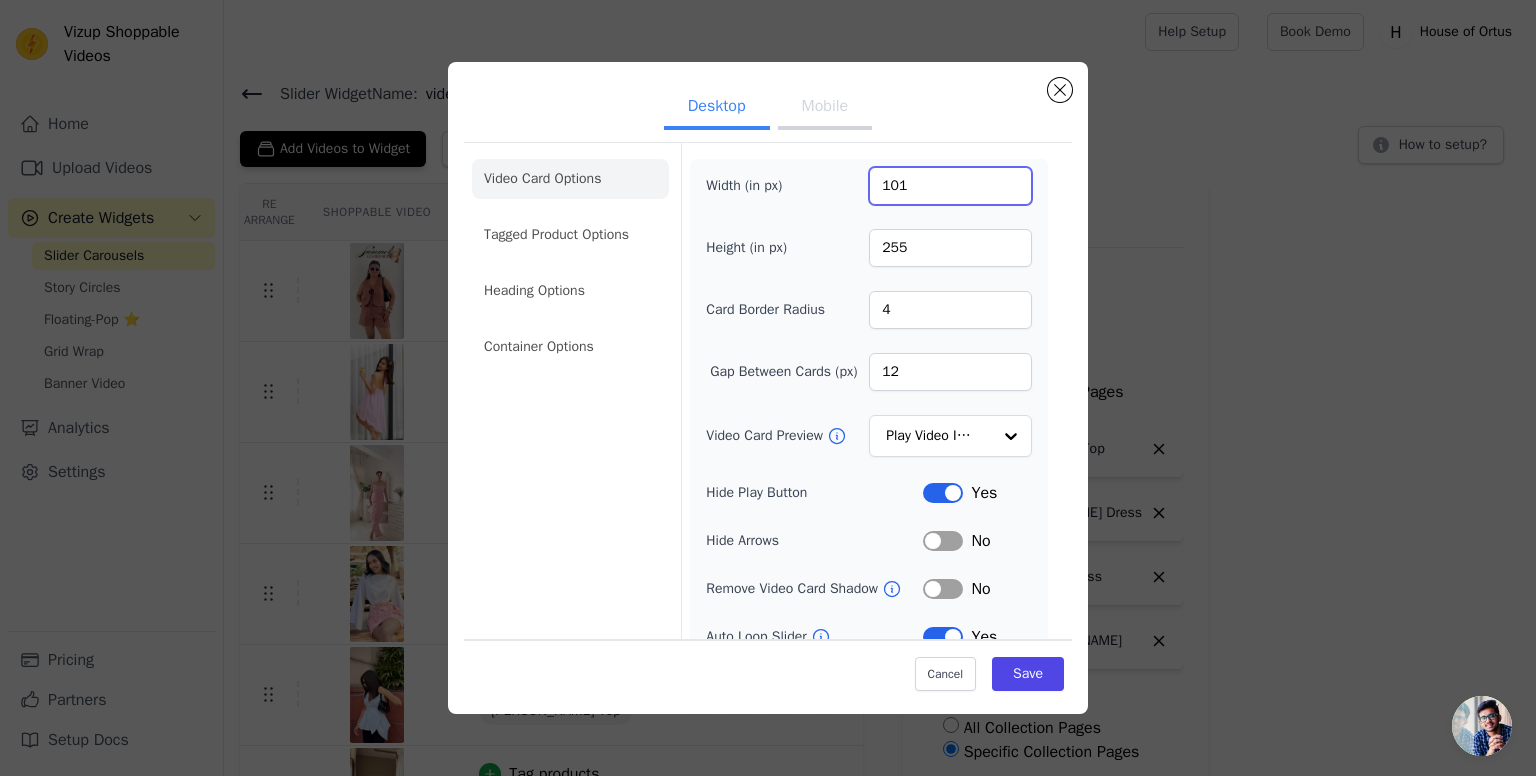 click on "101" at bounding box center [950, 186] 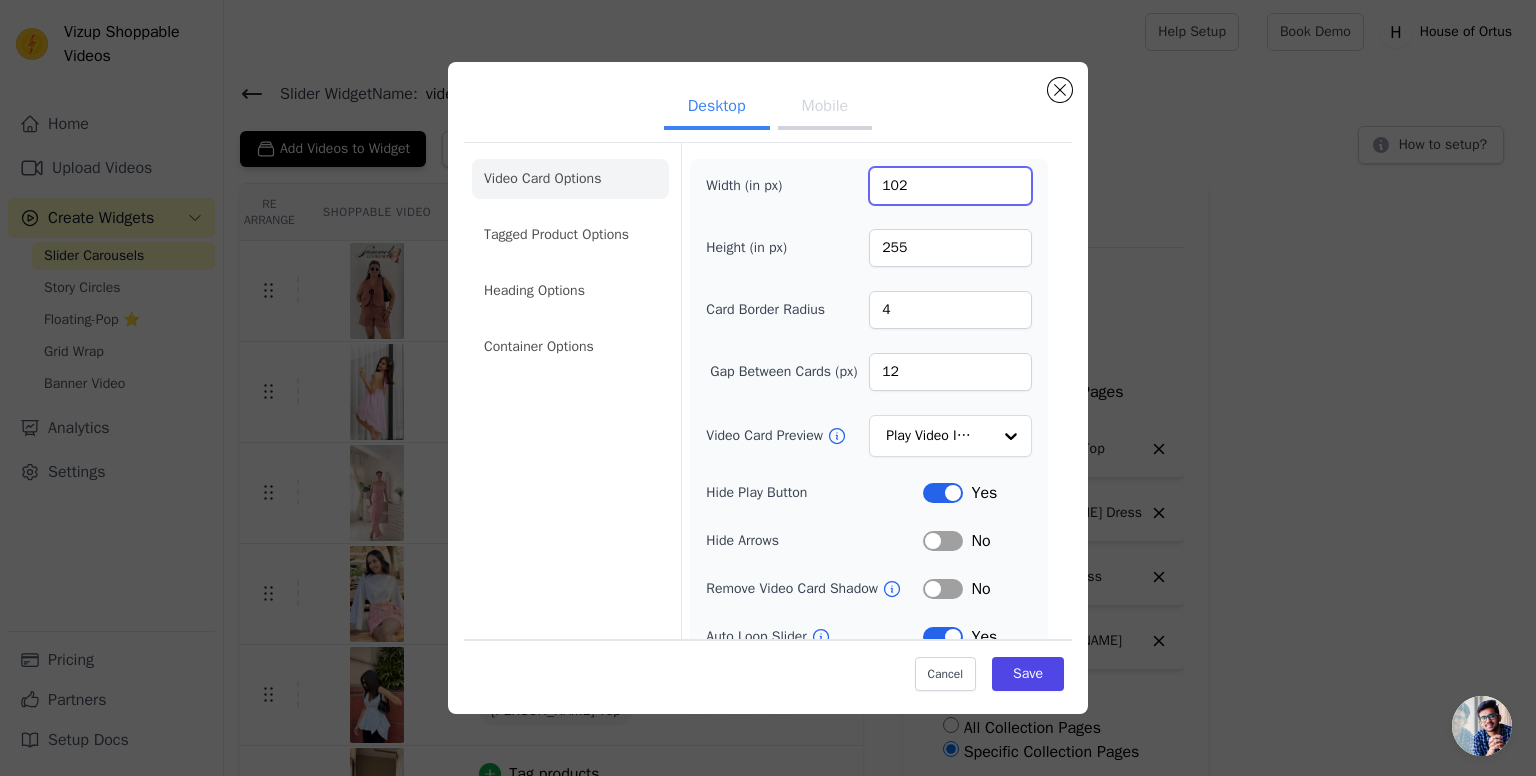 click on "102" at bounding box center (950, 186) 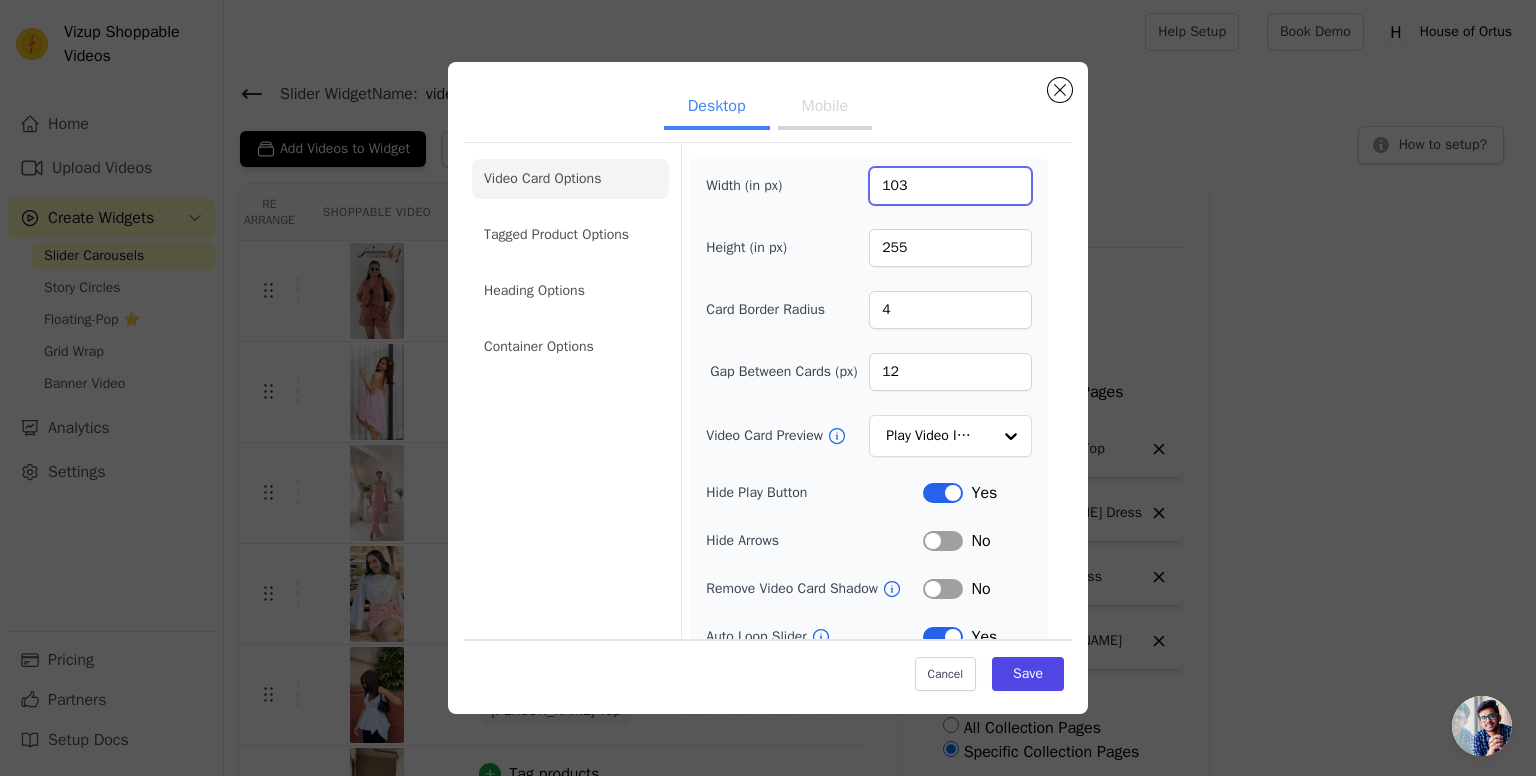 click on "103" at bounding box center (950, 186) 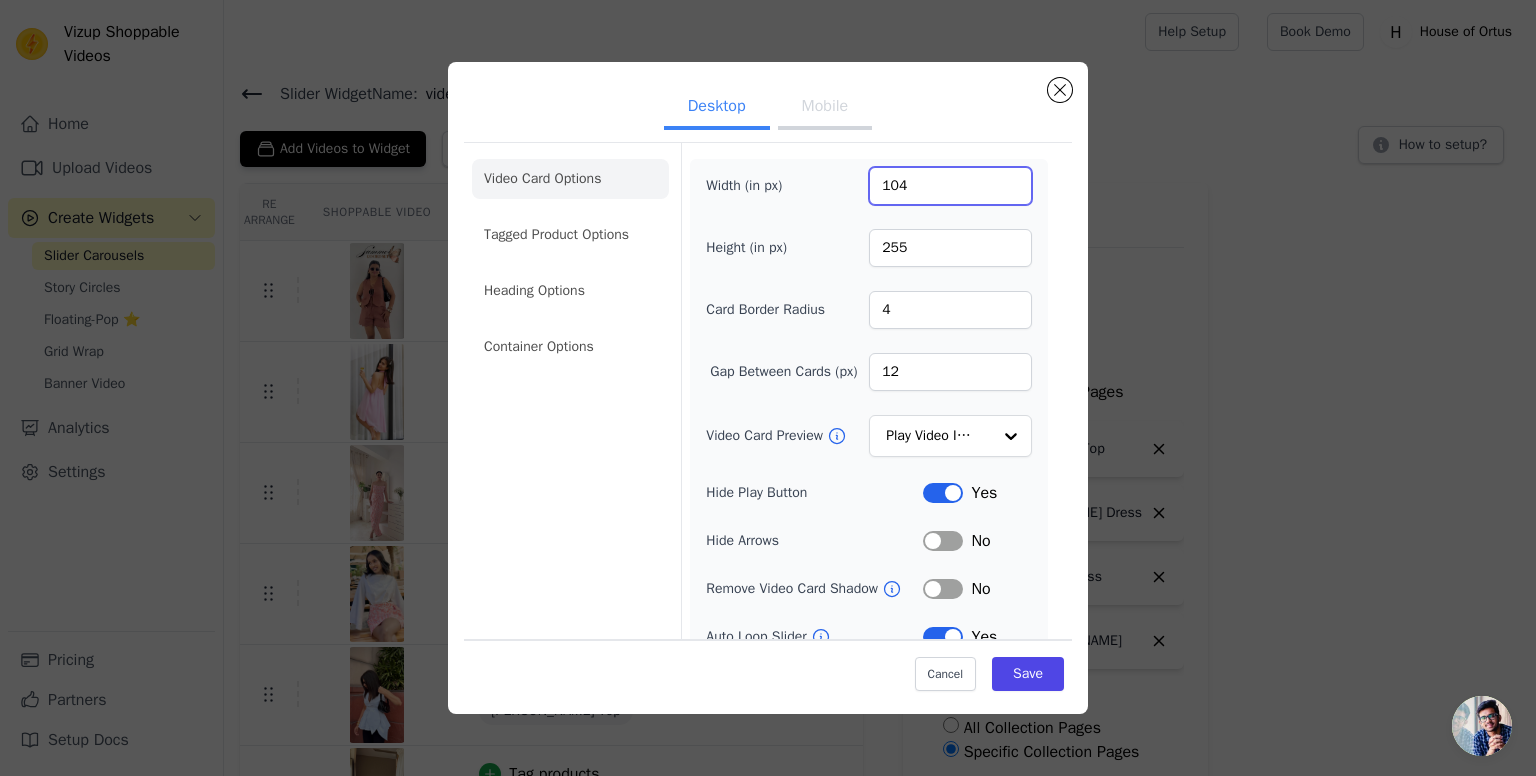 click on "104" at bounding box center (950, 186) 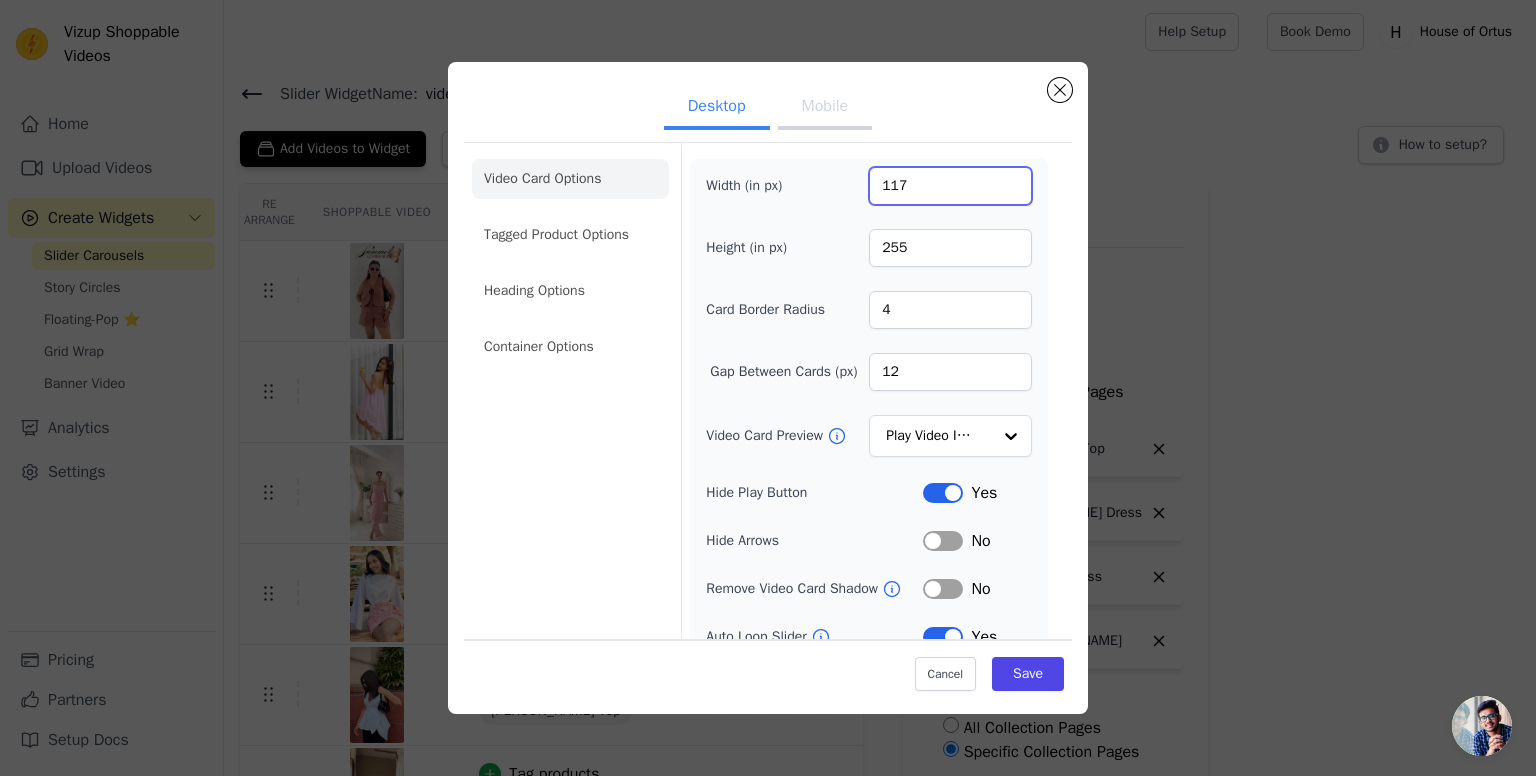 click on "117" at bounding box center (950, 186) 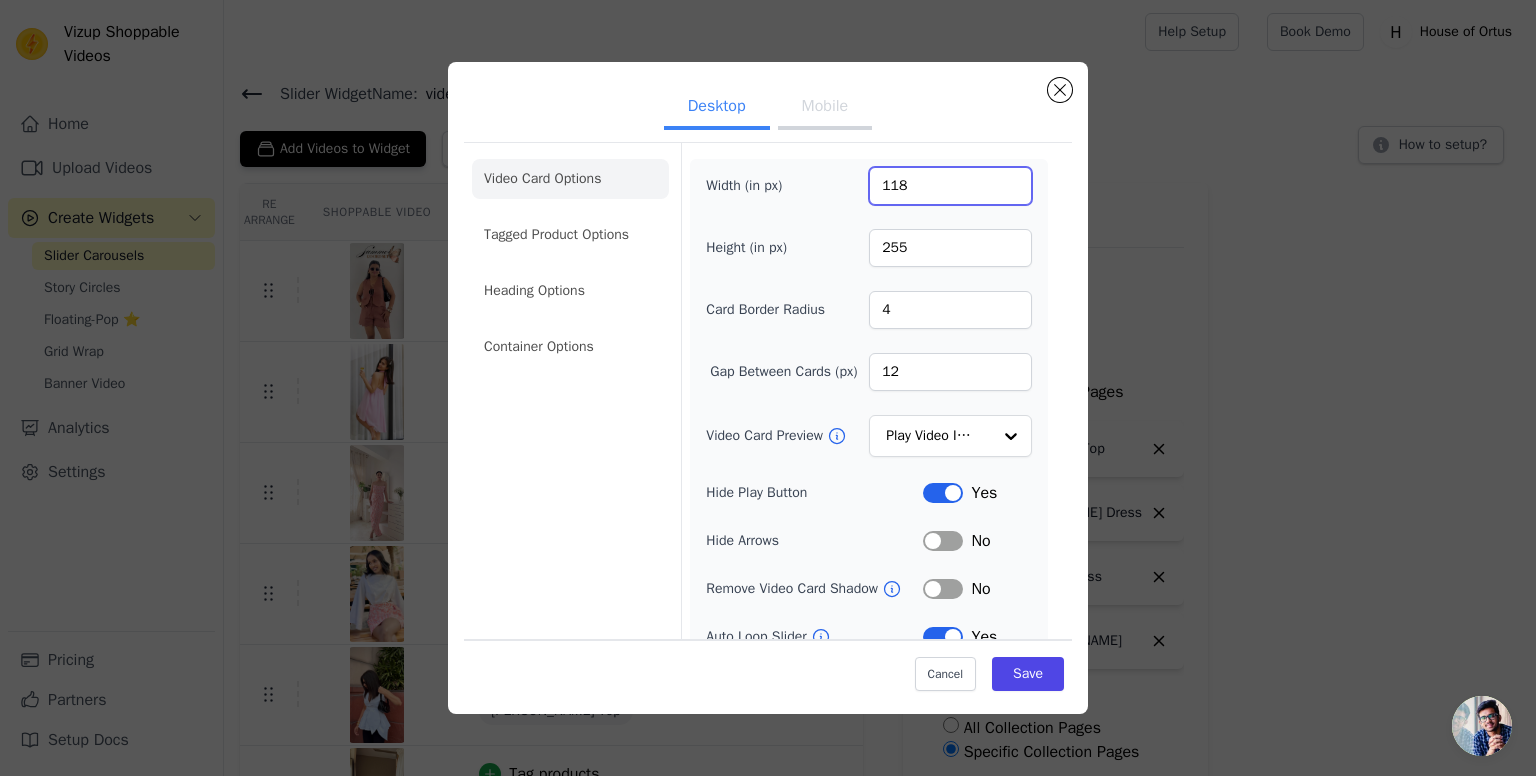 click on "118" at bounding box center [950, 186] 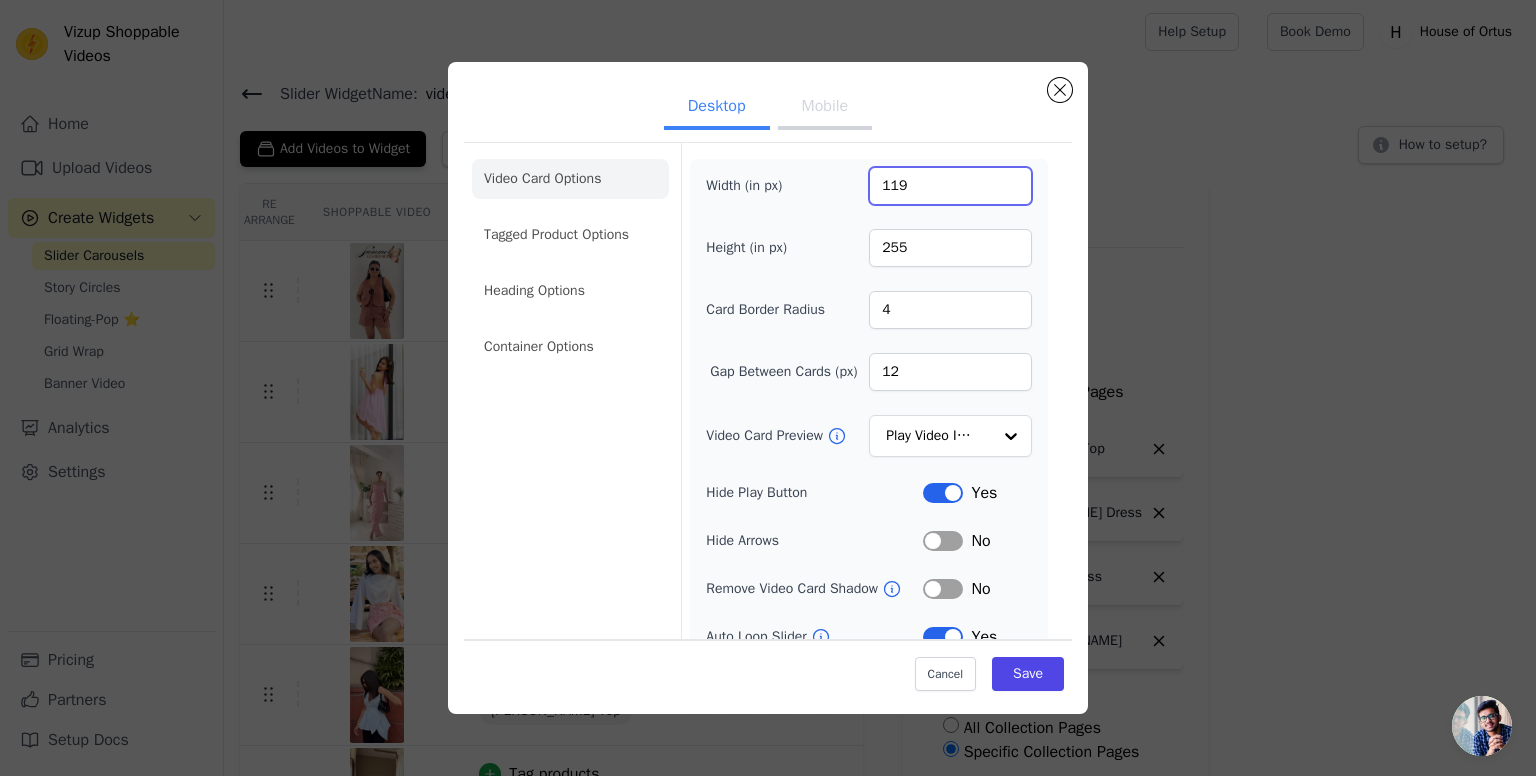 click on "119" at bounding box center [950, 186] 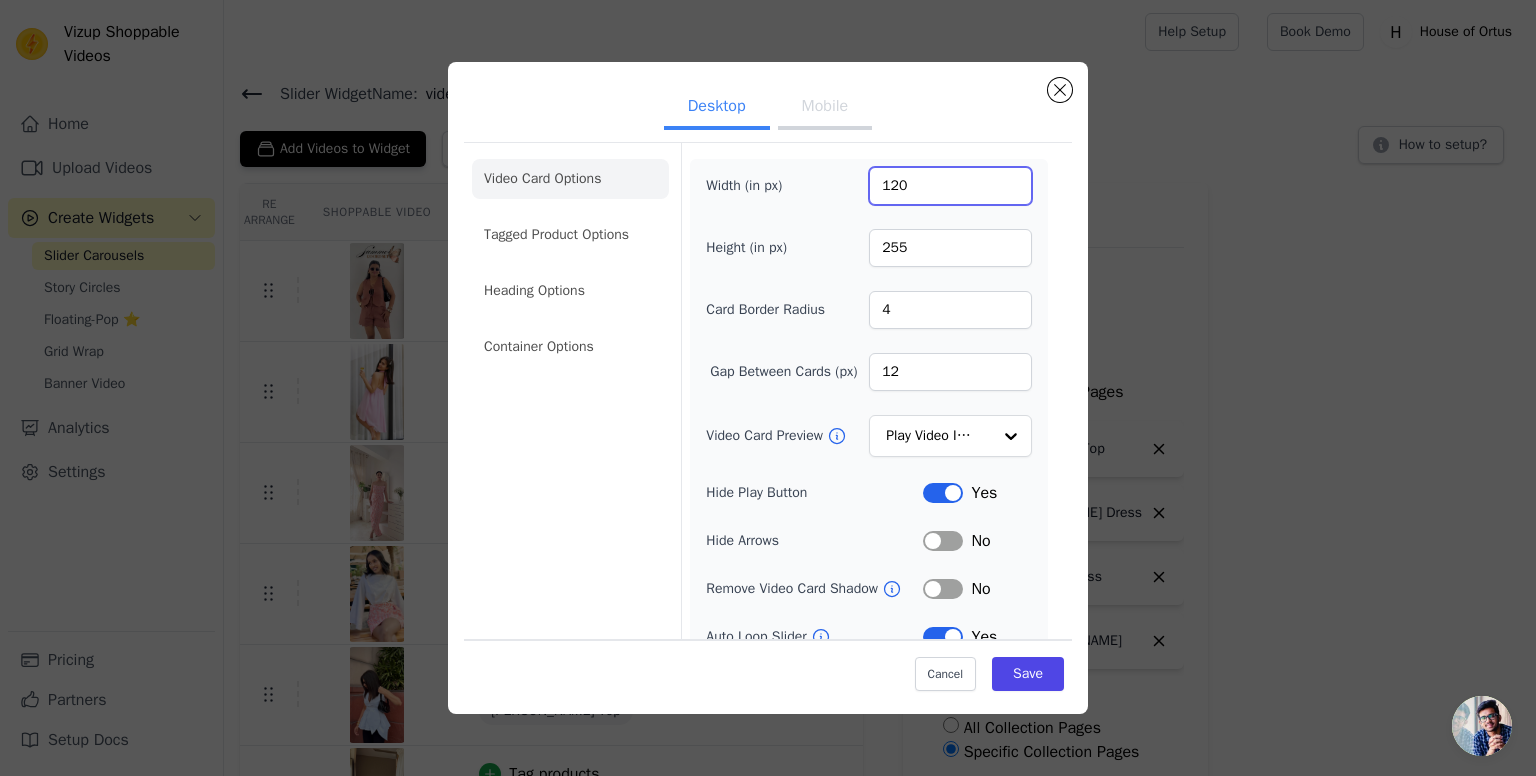 type on "120" 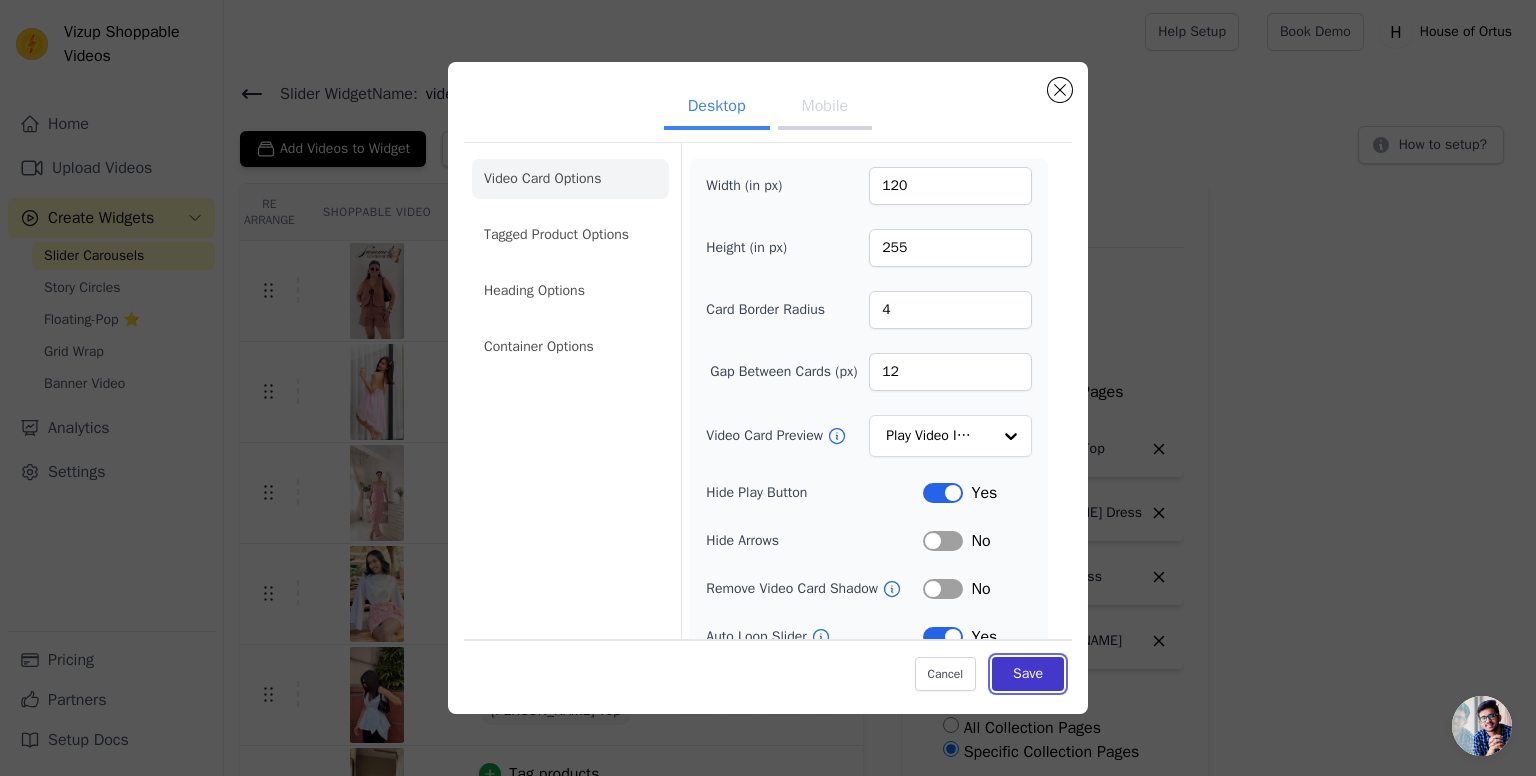 click on "Save" at bounding box center [1028, 673] 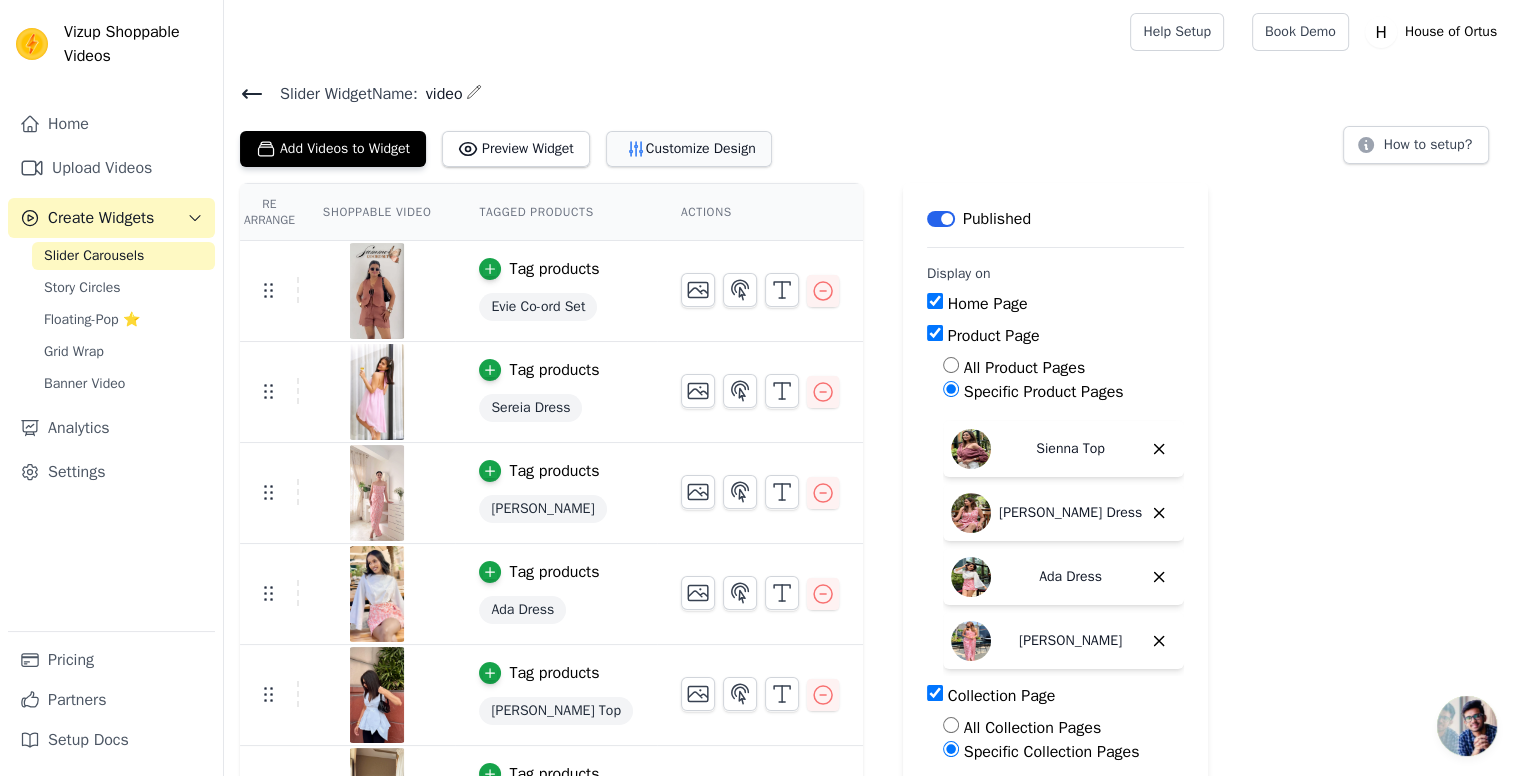 click on "Customize Design" at bounding box center (689, 149) 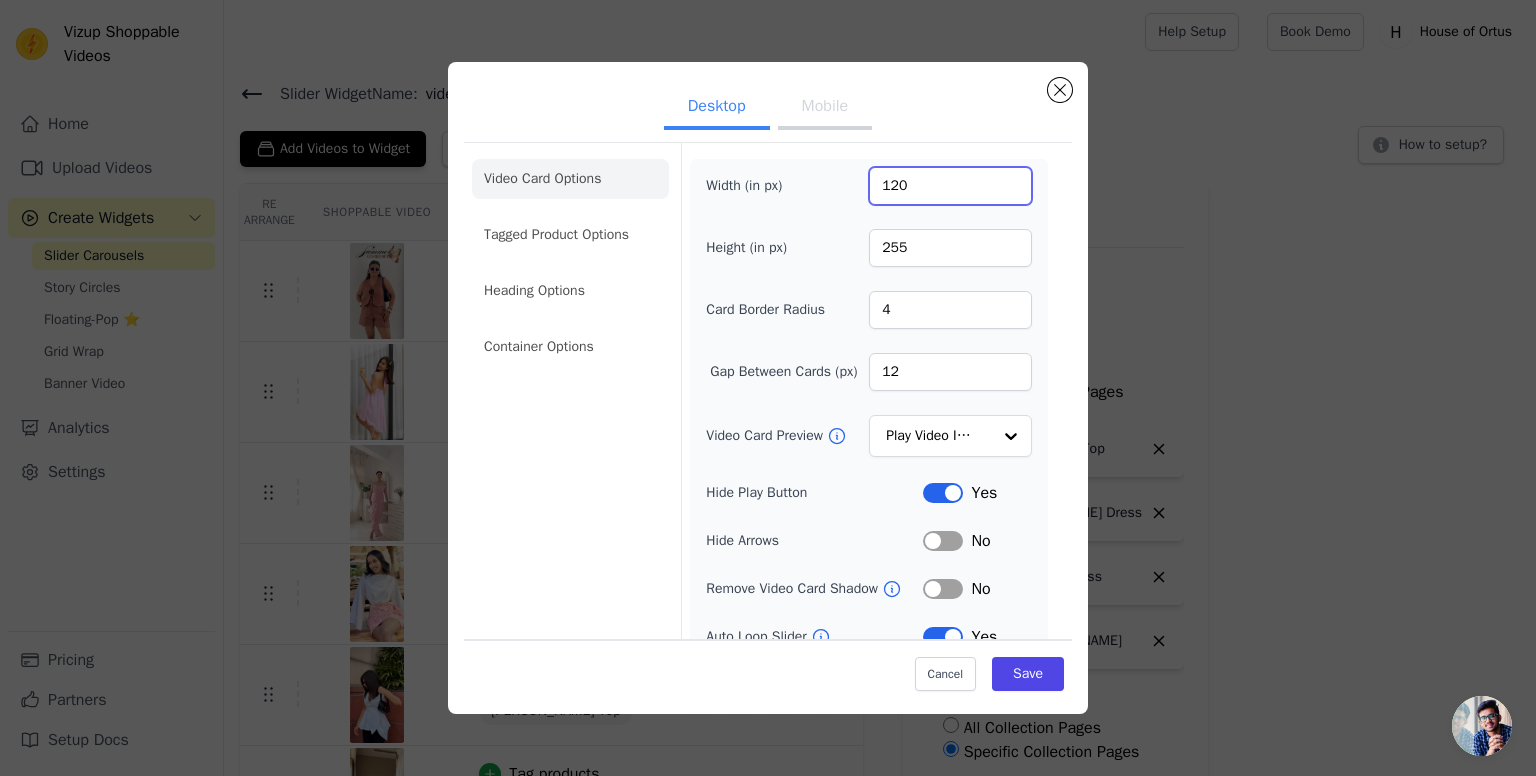 drag, startPoint x: 912, startPoint y: 181, endPoint x: 879, endPoint y: 194, distance: 35.468296 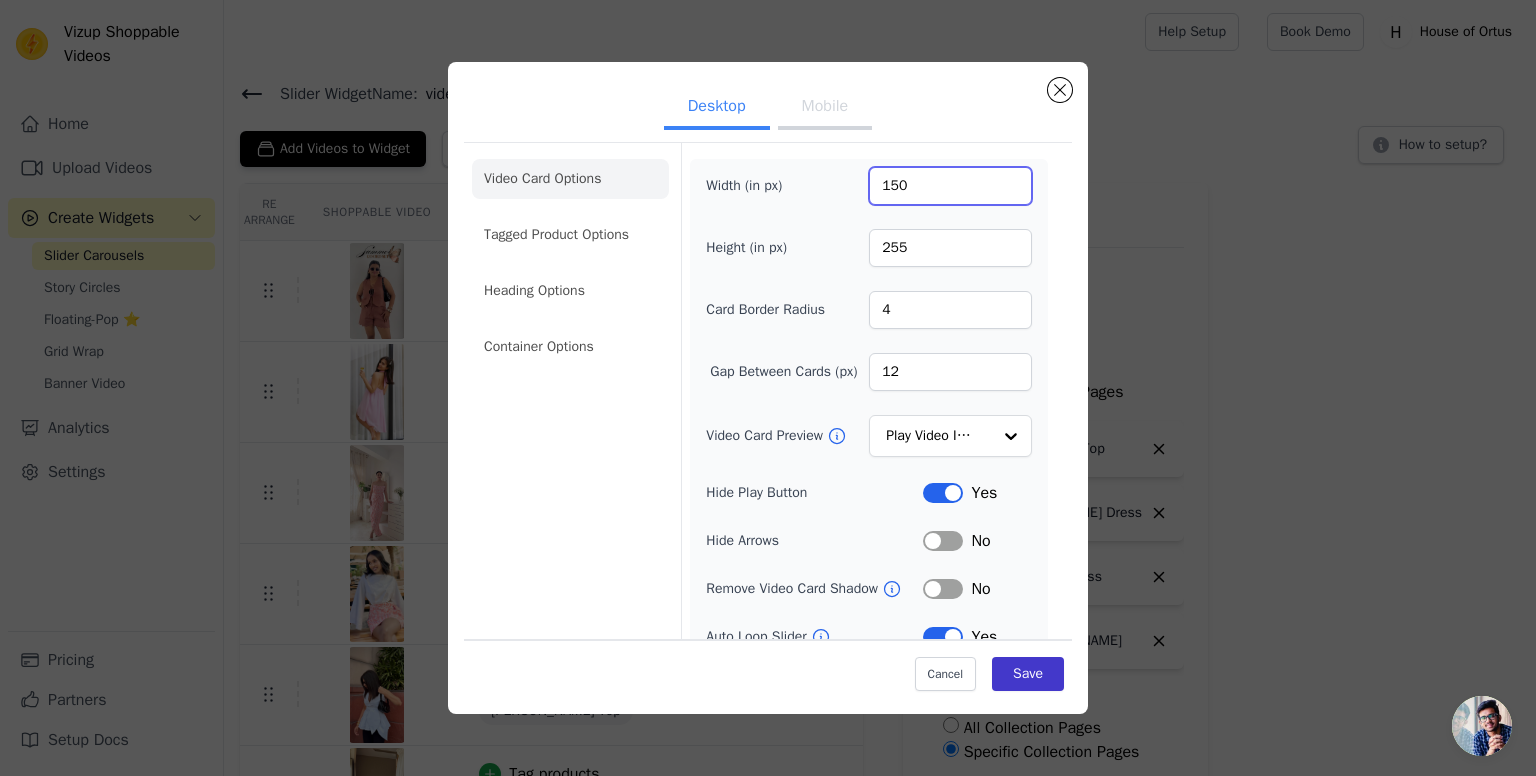 type on "150" 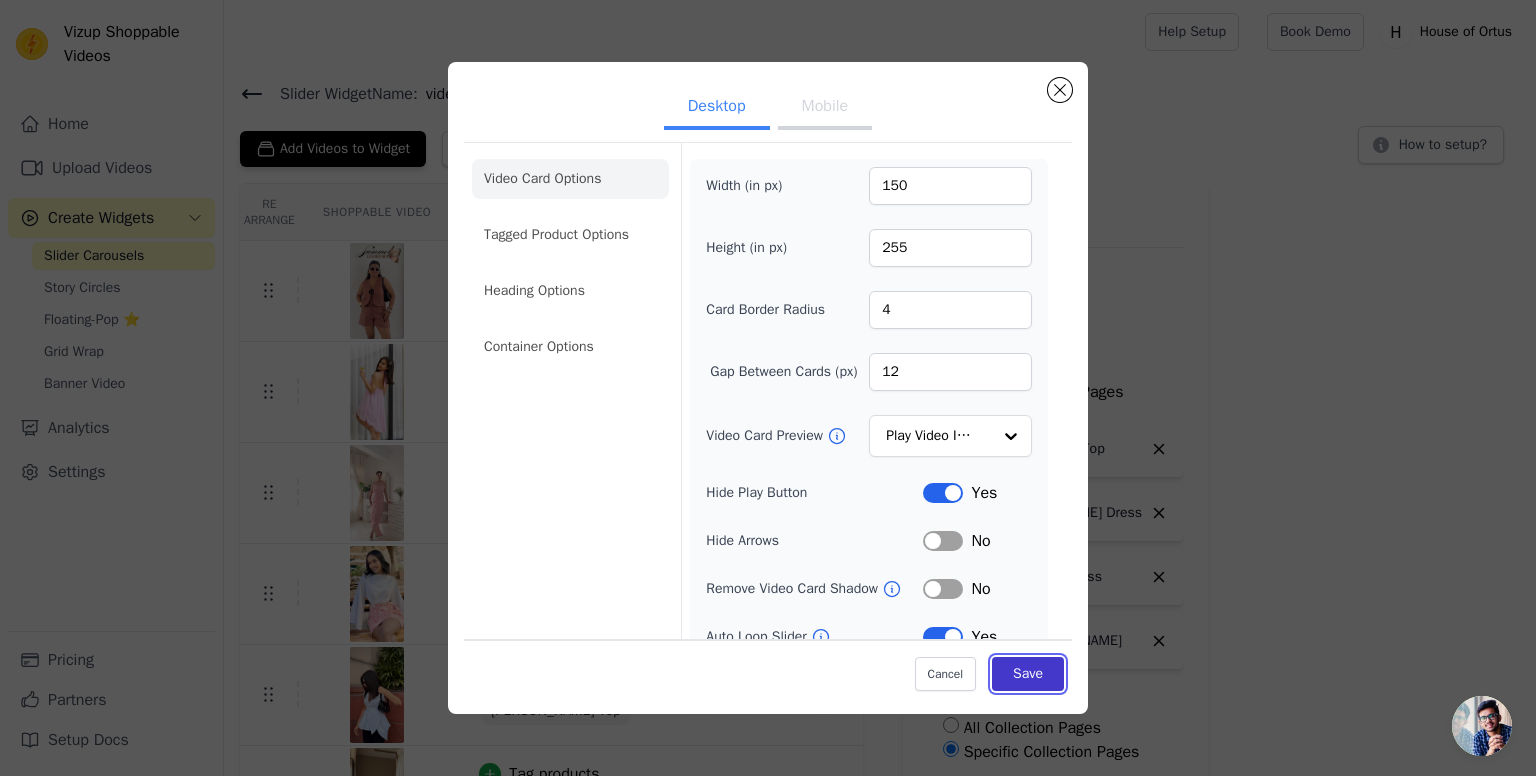 click on "Save" at bounding box center [1028, 673] 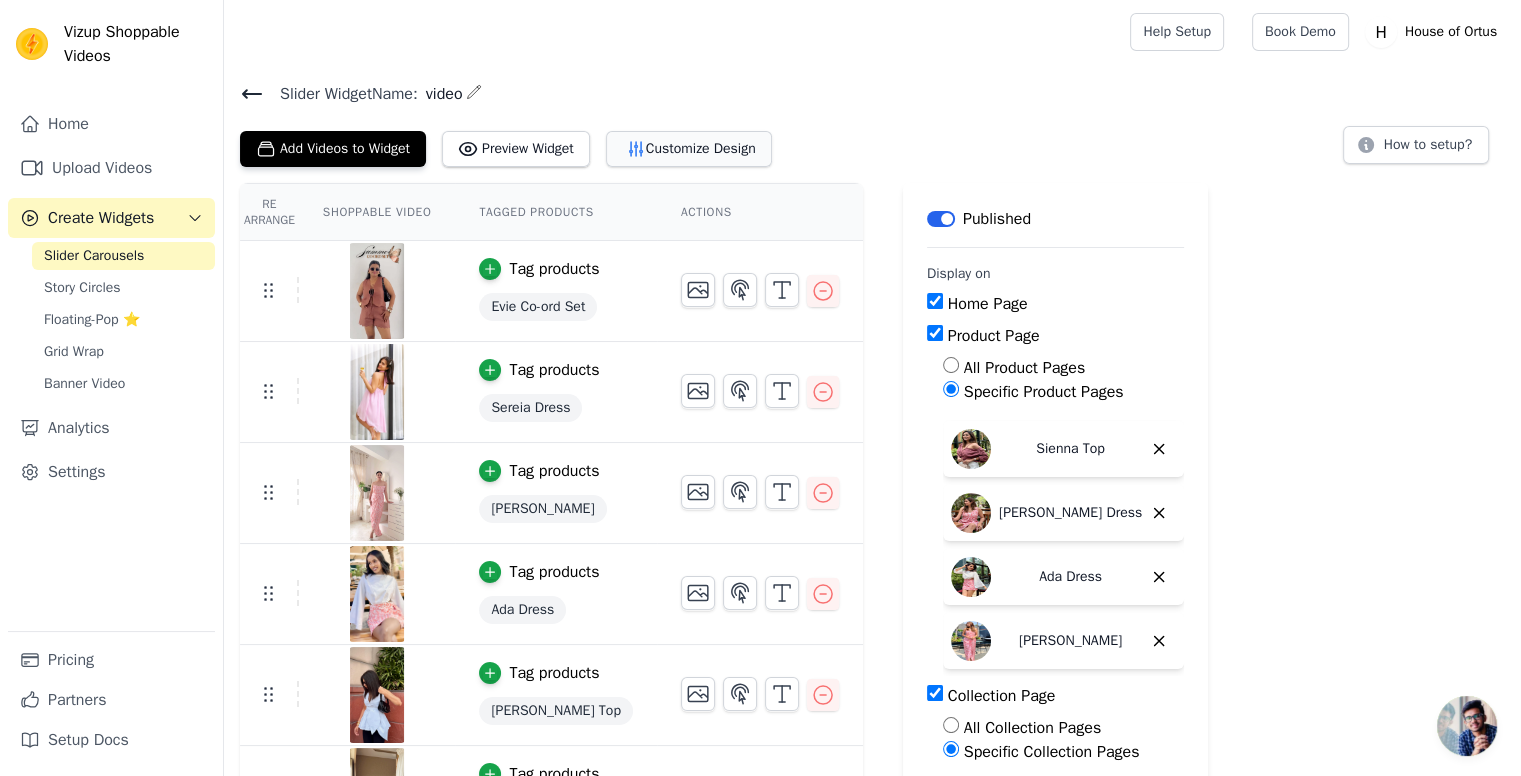 click on "Customize Design" at bounding box center (689, 149) 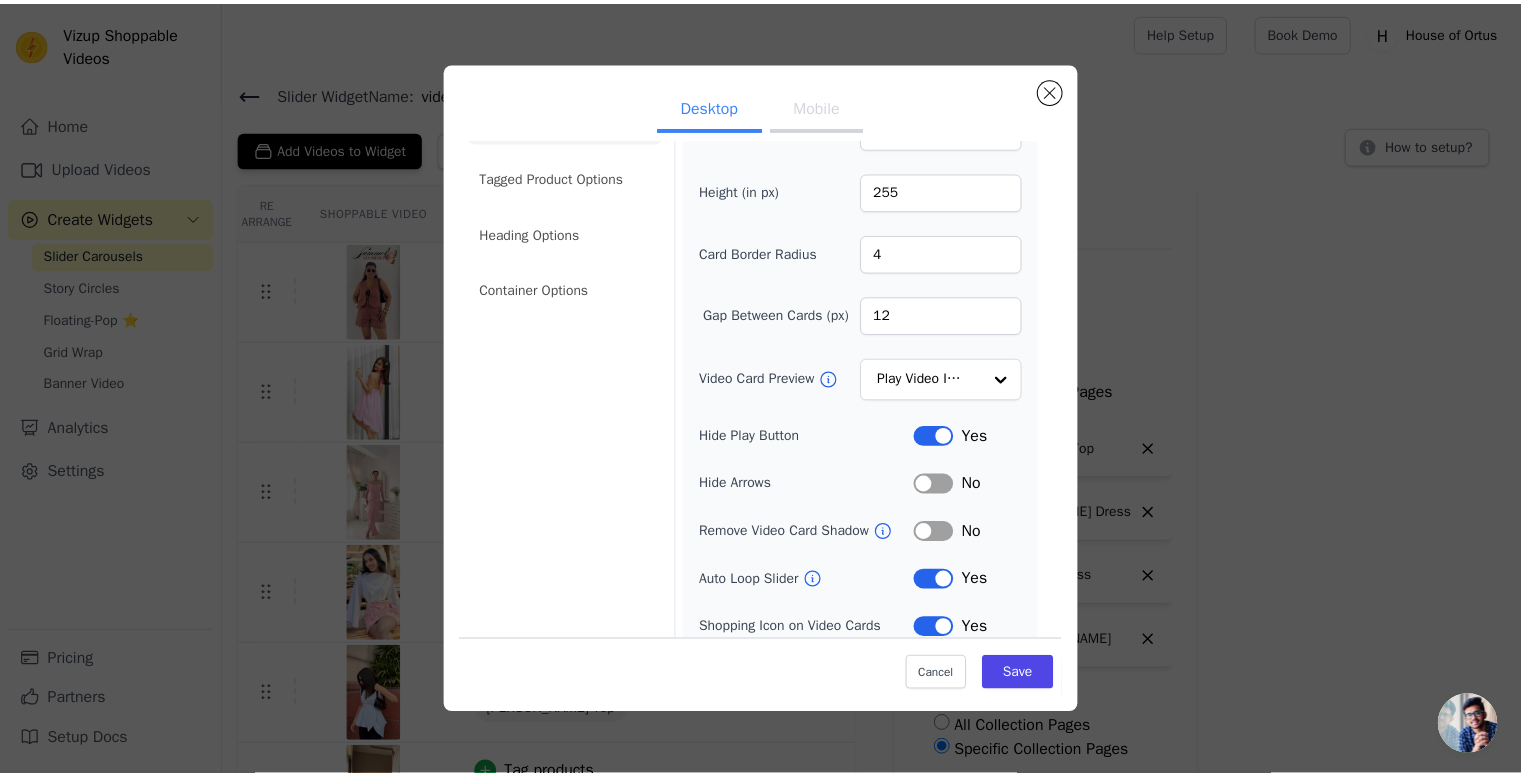 scroll, scrollTop: 0, scrollLeft: 0, axis: both 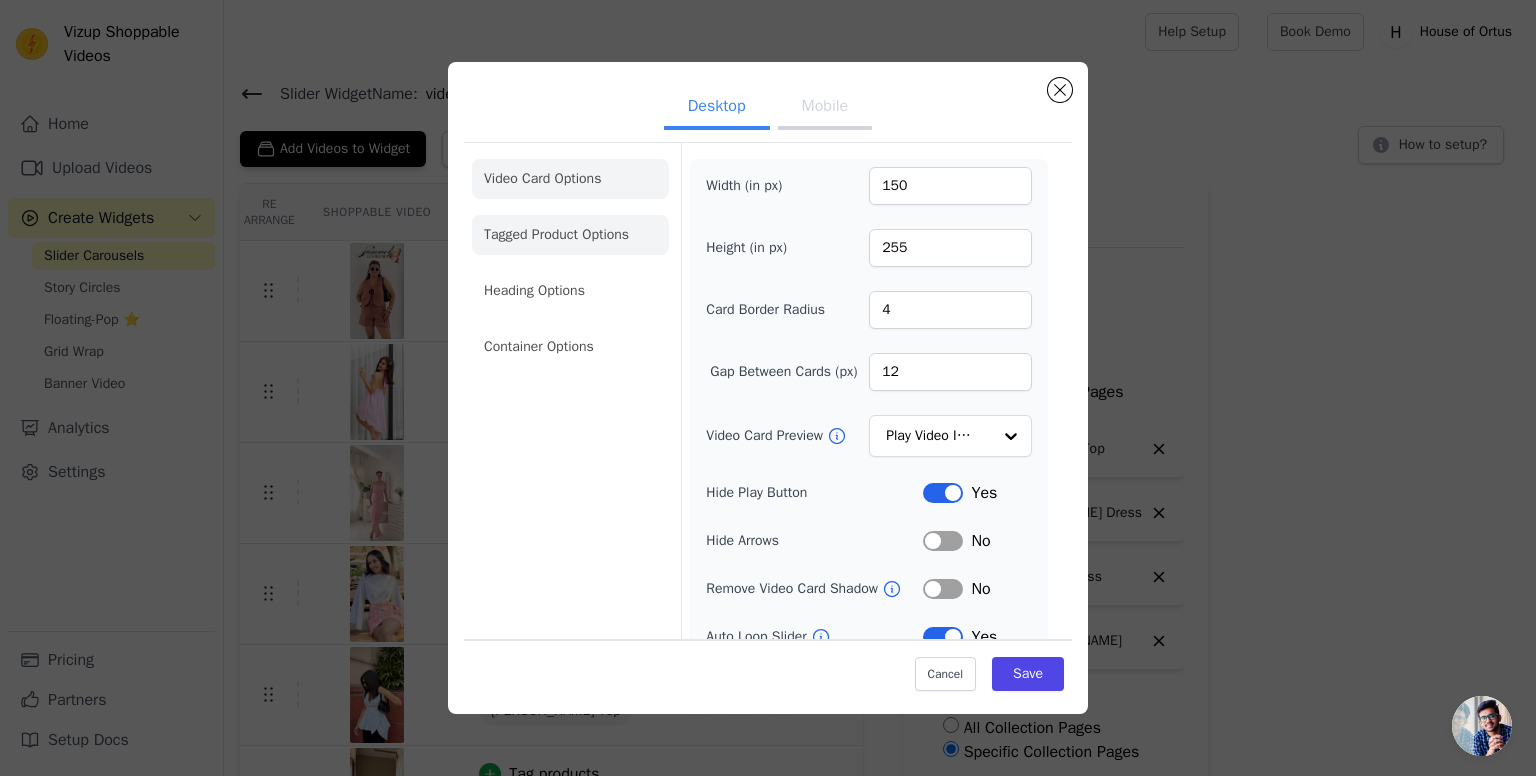 click on "Tagged Product Options" 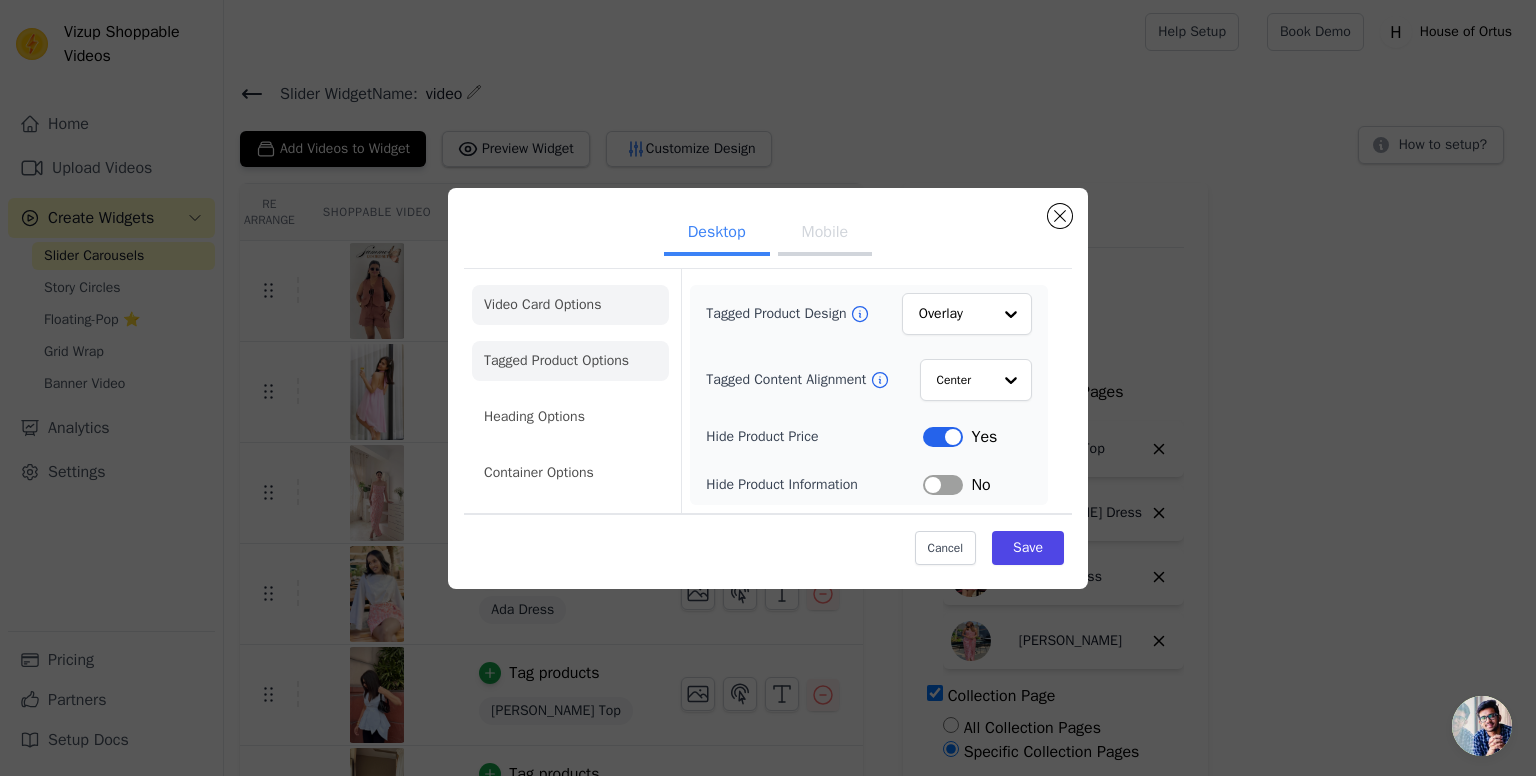 click on "Video Card Options" 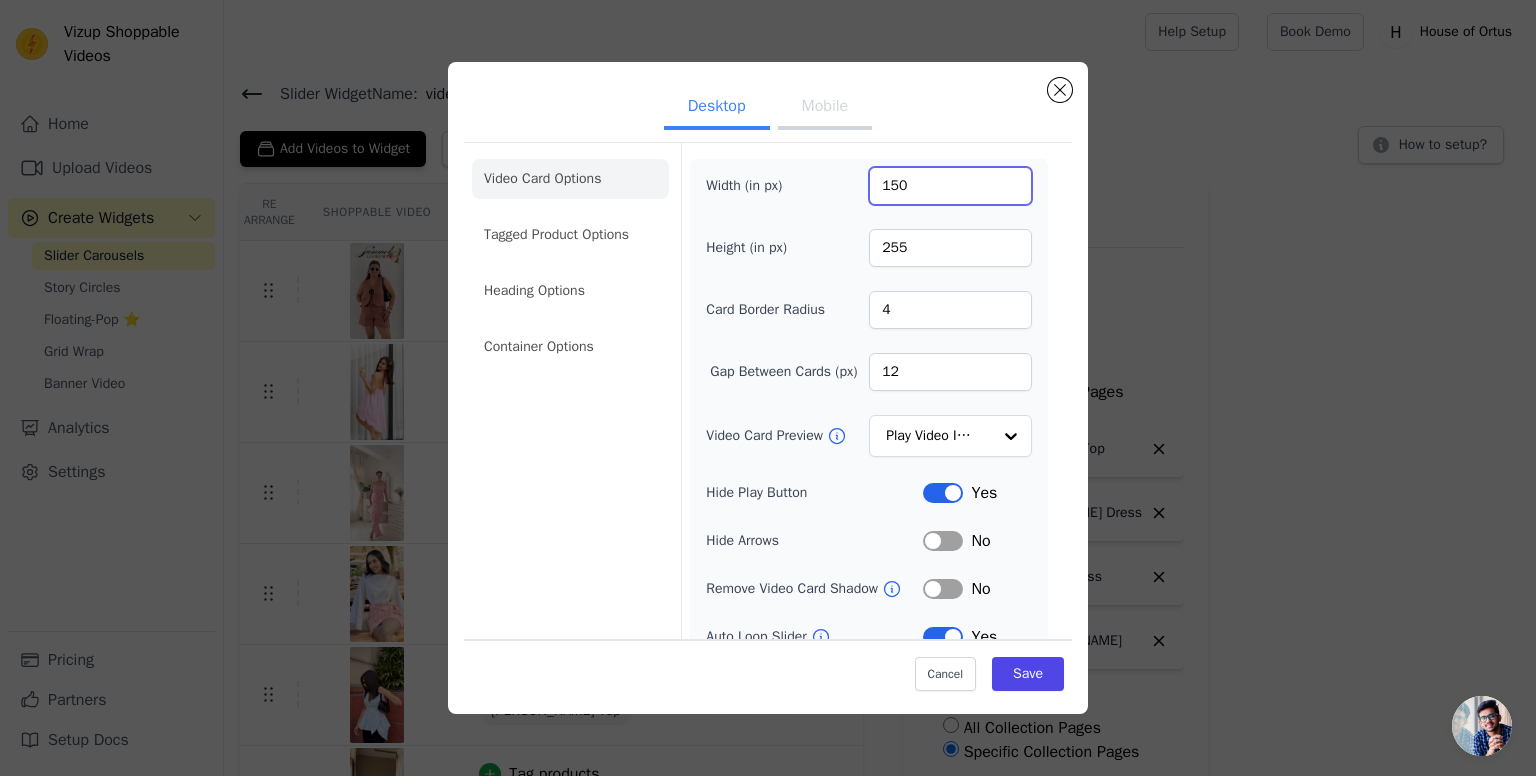 drag, startPoint x: 924, startPoint y: 181, endPoint x: 881, endPoint y: 198, distance: 46.238514 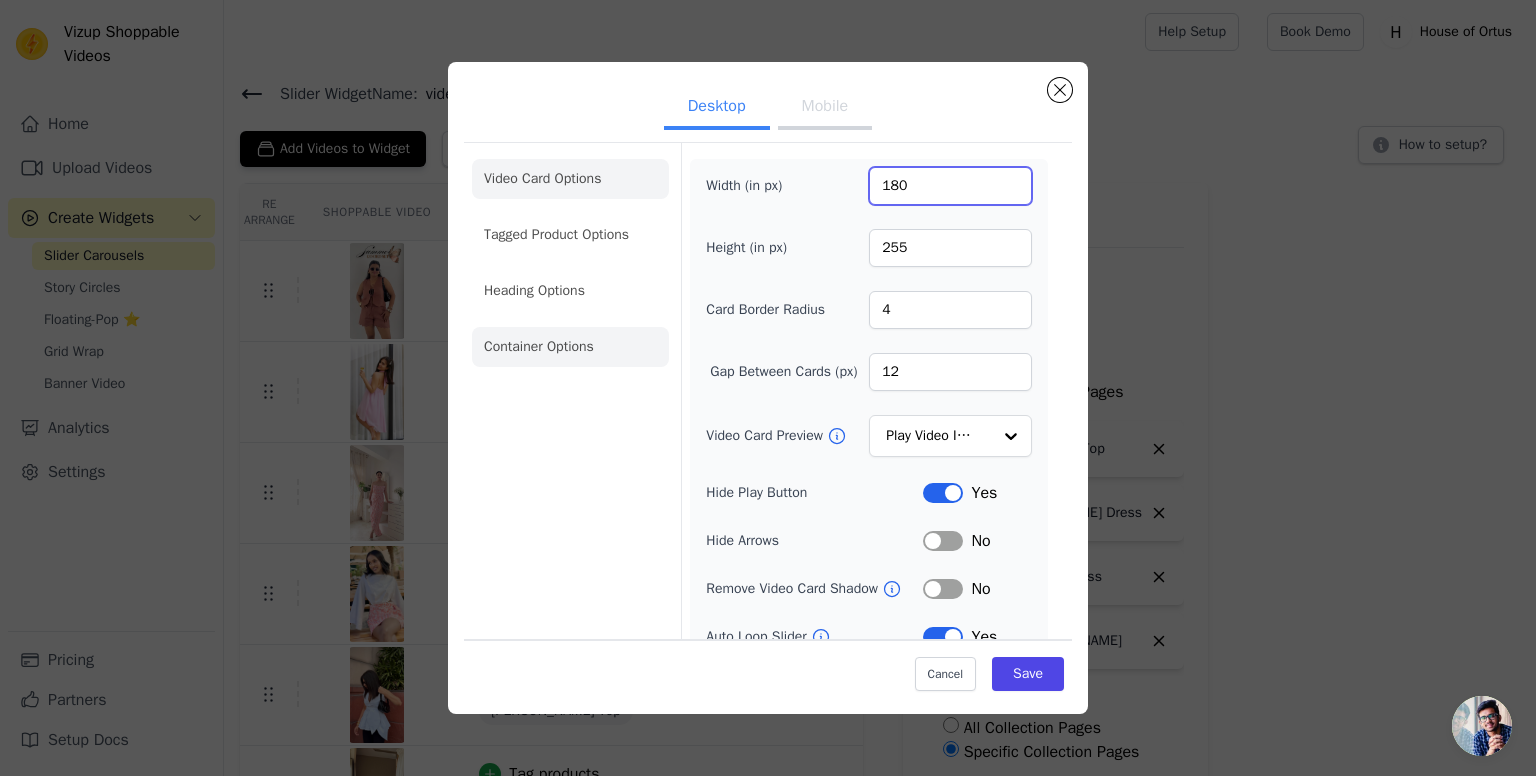 type on "180" 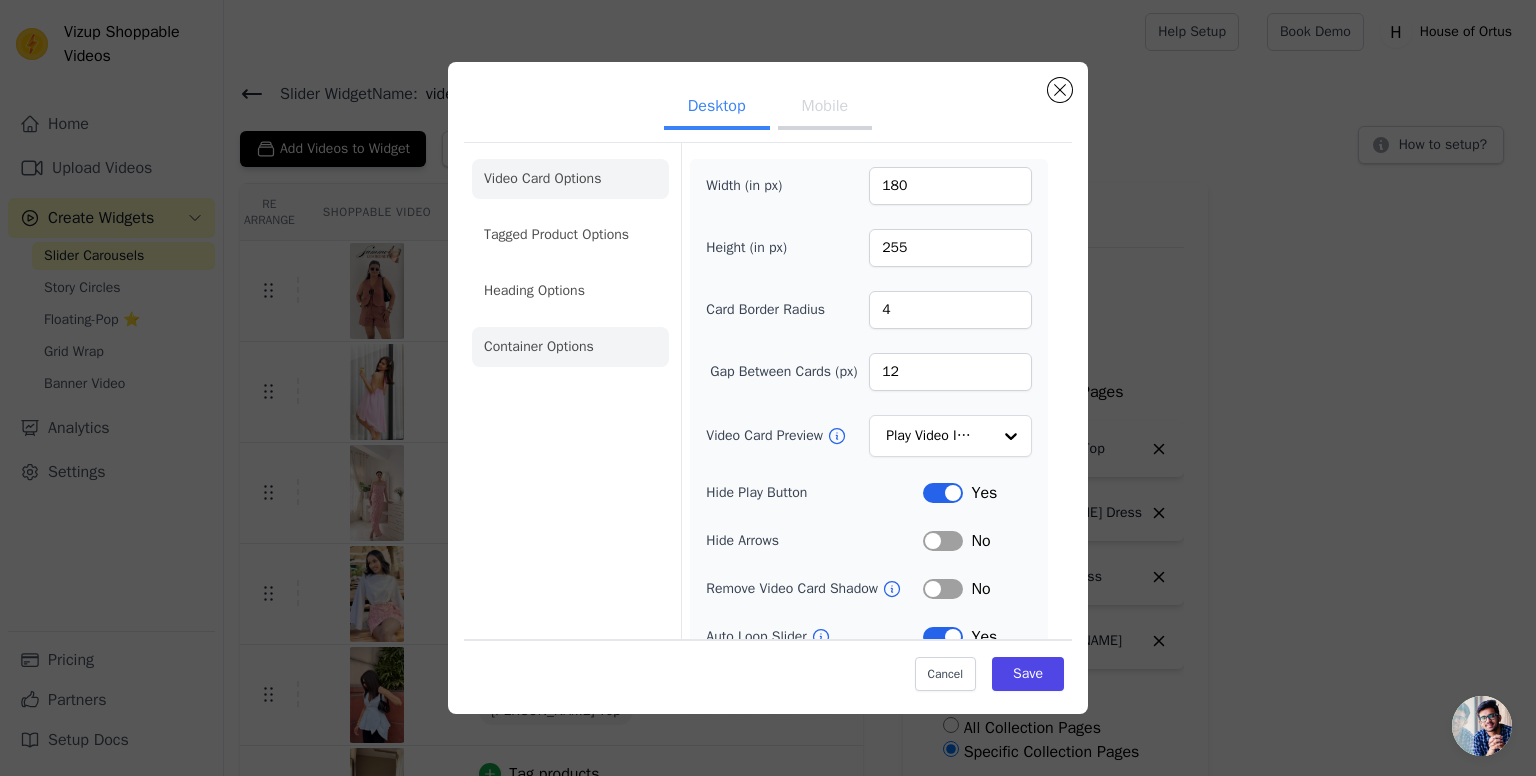 click on "Container Options" 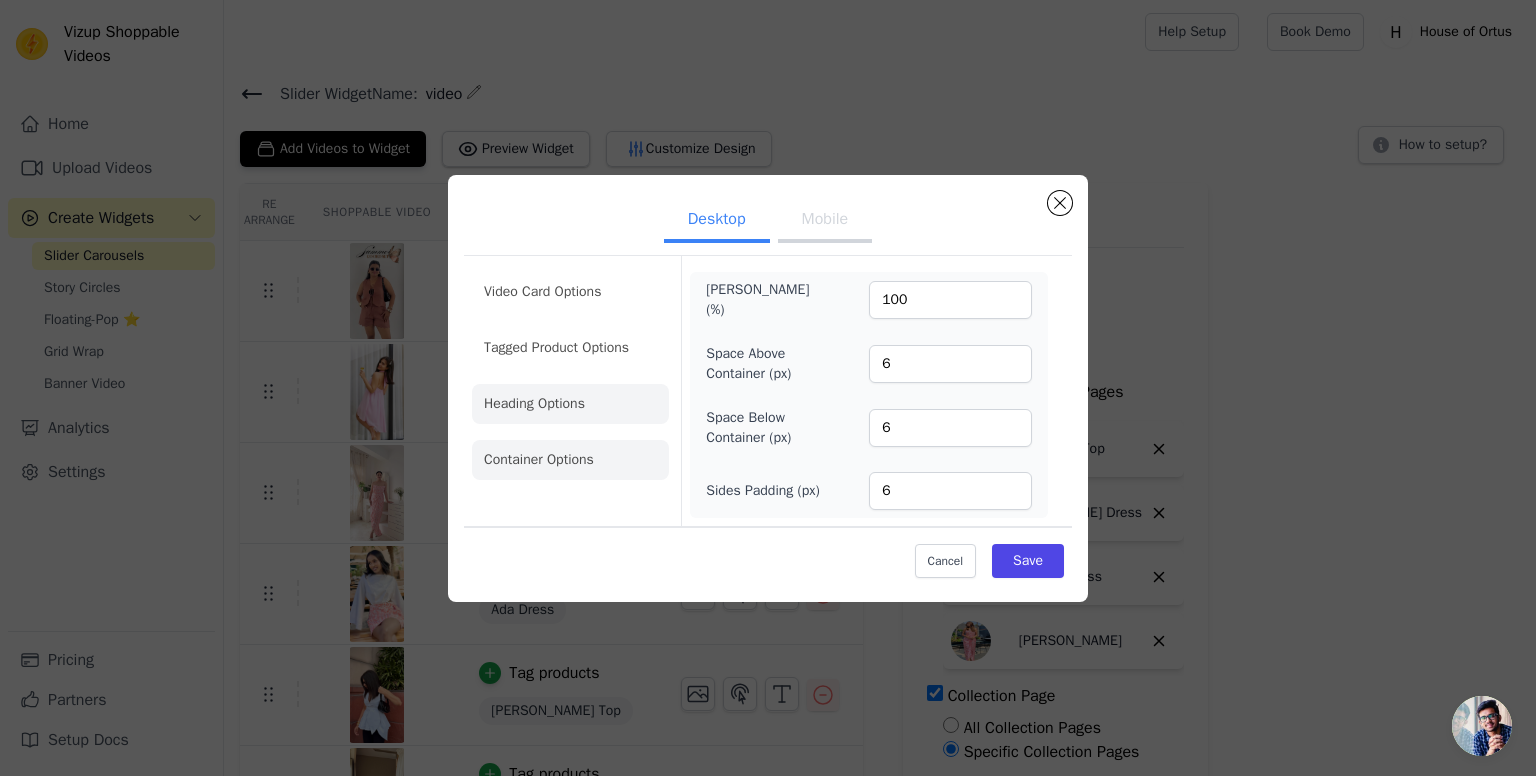 click on "Heading Options" 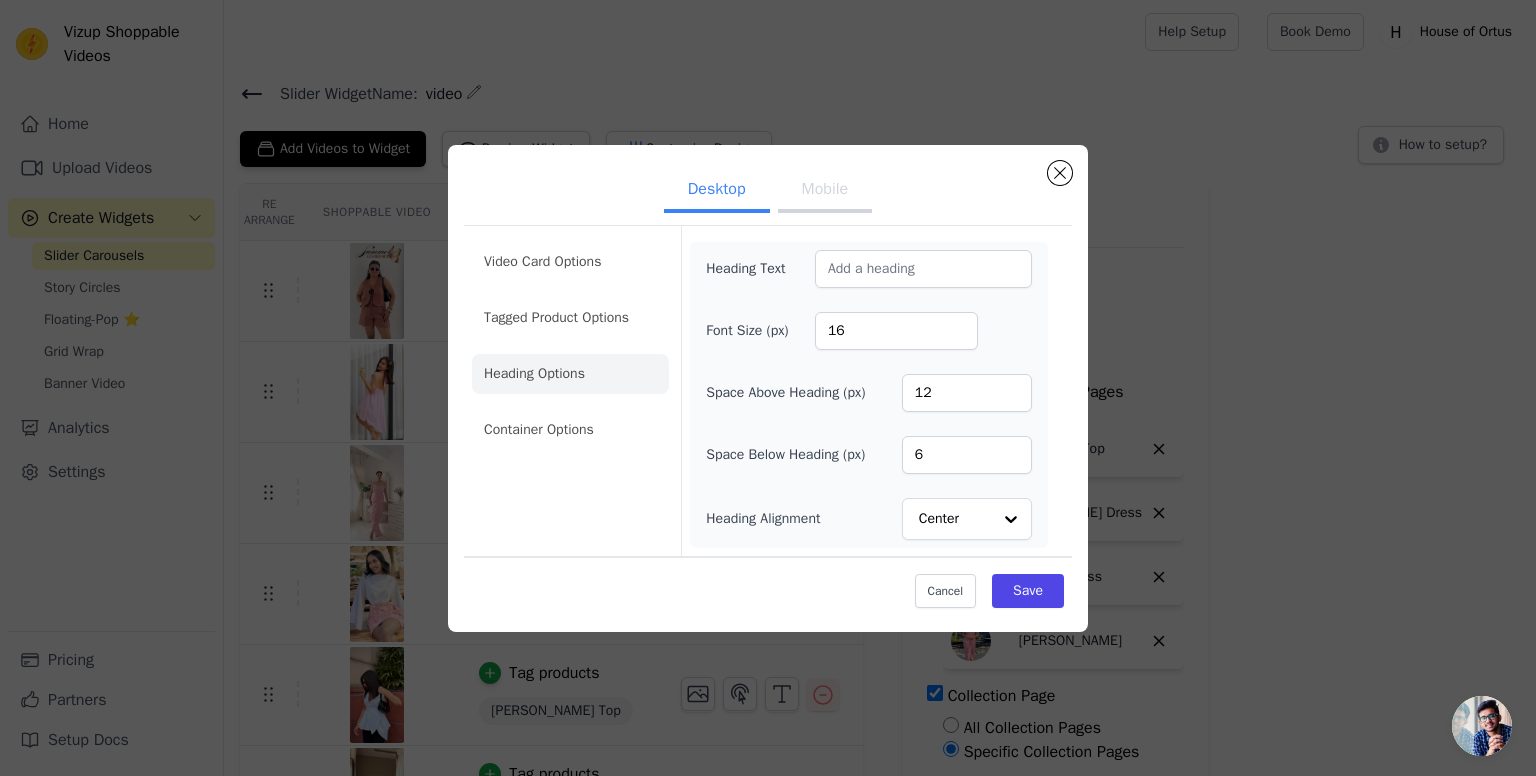 click on "Mobile" at bounding box center [825, 191] 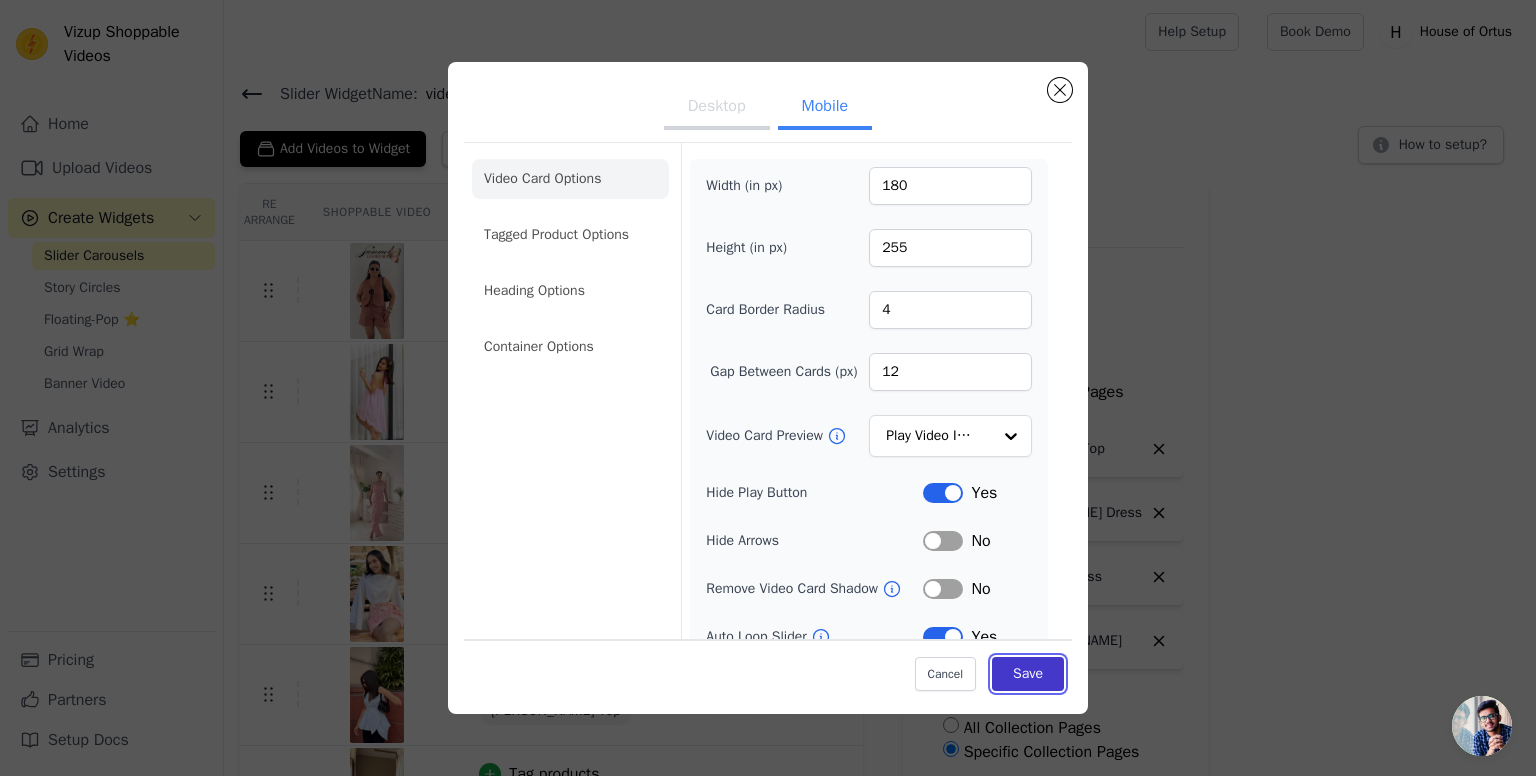 click on "Save" at bounding box center (1028, 673) 